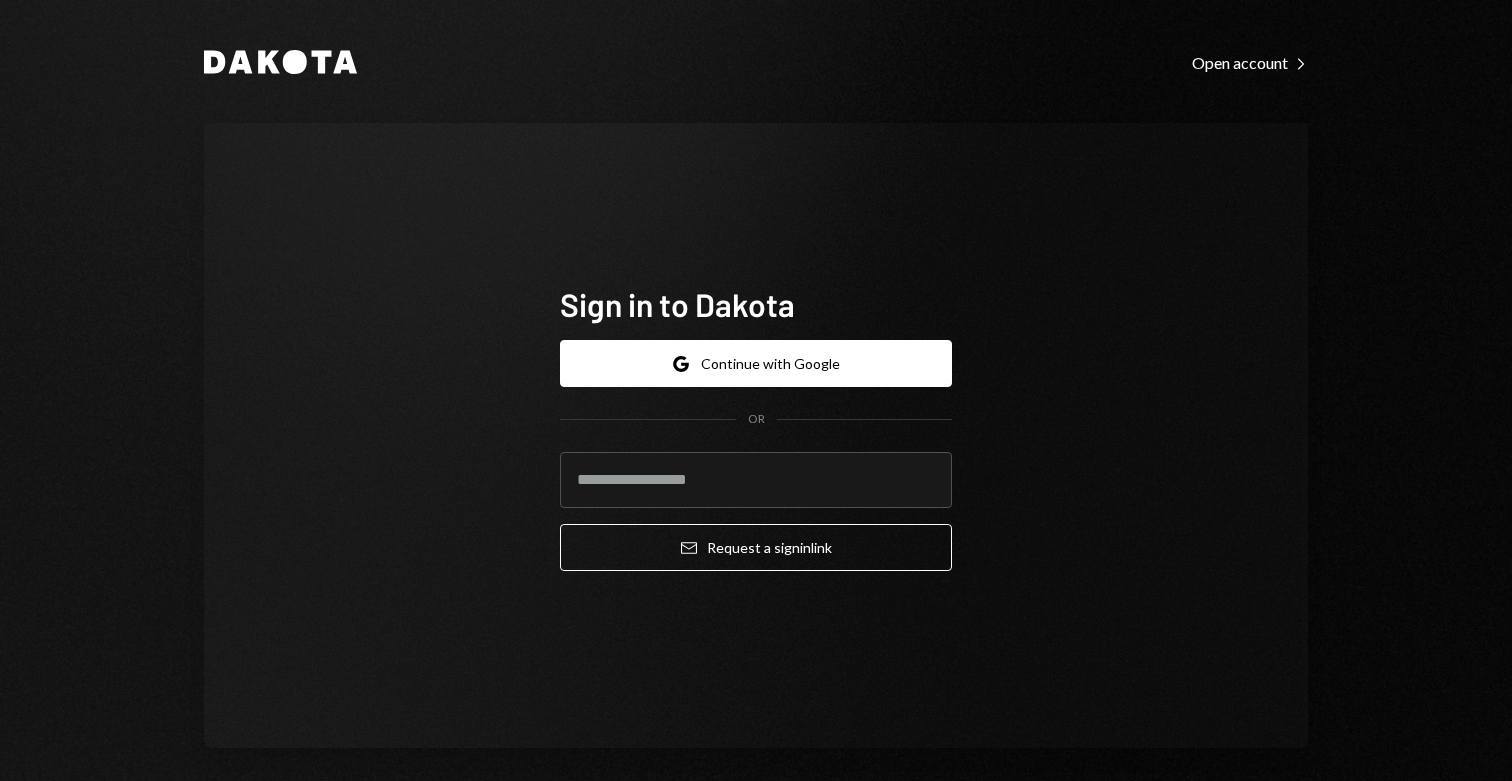 scroll, scrollTop: 0, scrollLeft: 0, axis: both 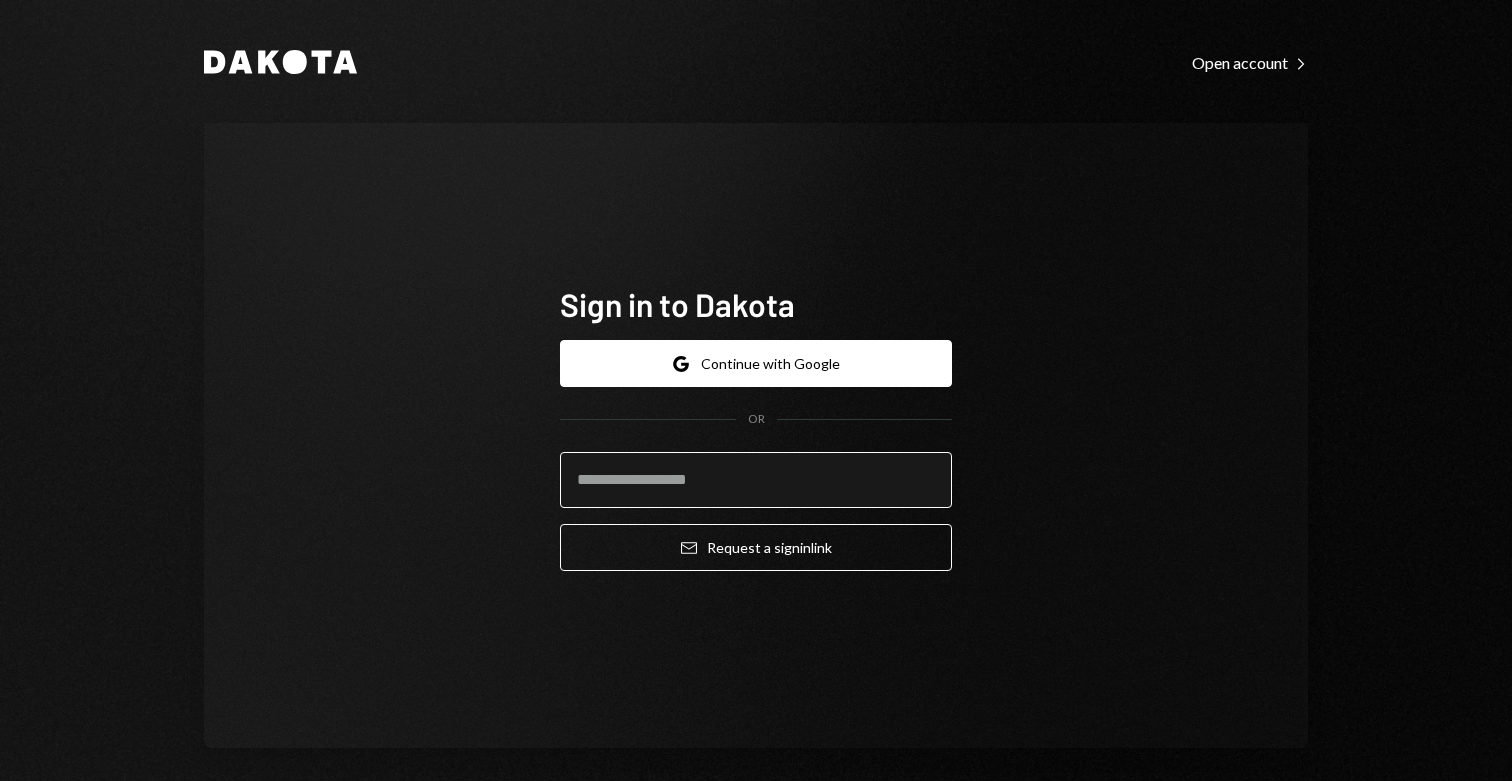 click at bounding box center [756, 480] 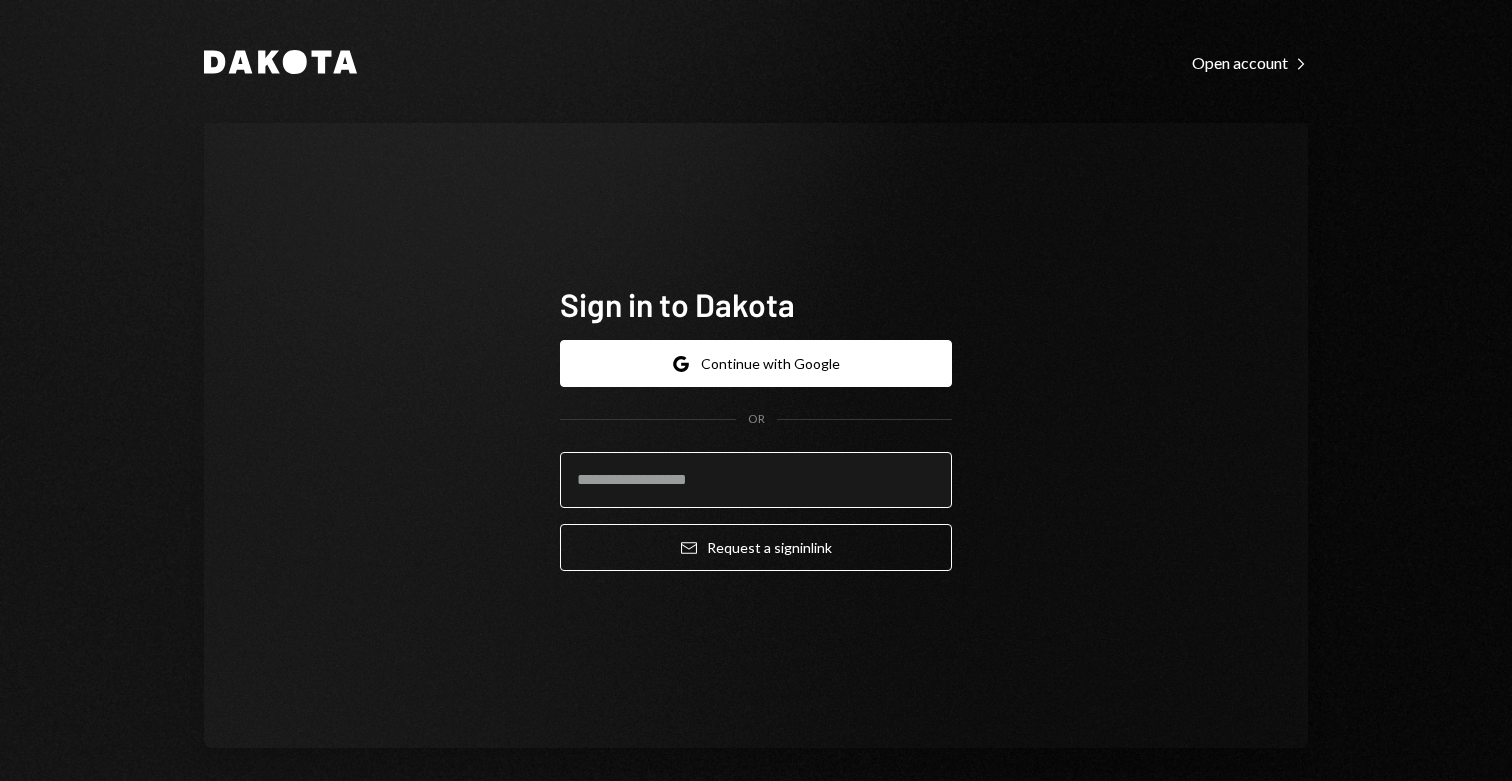 type on "**********" 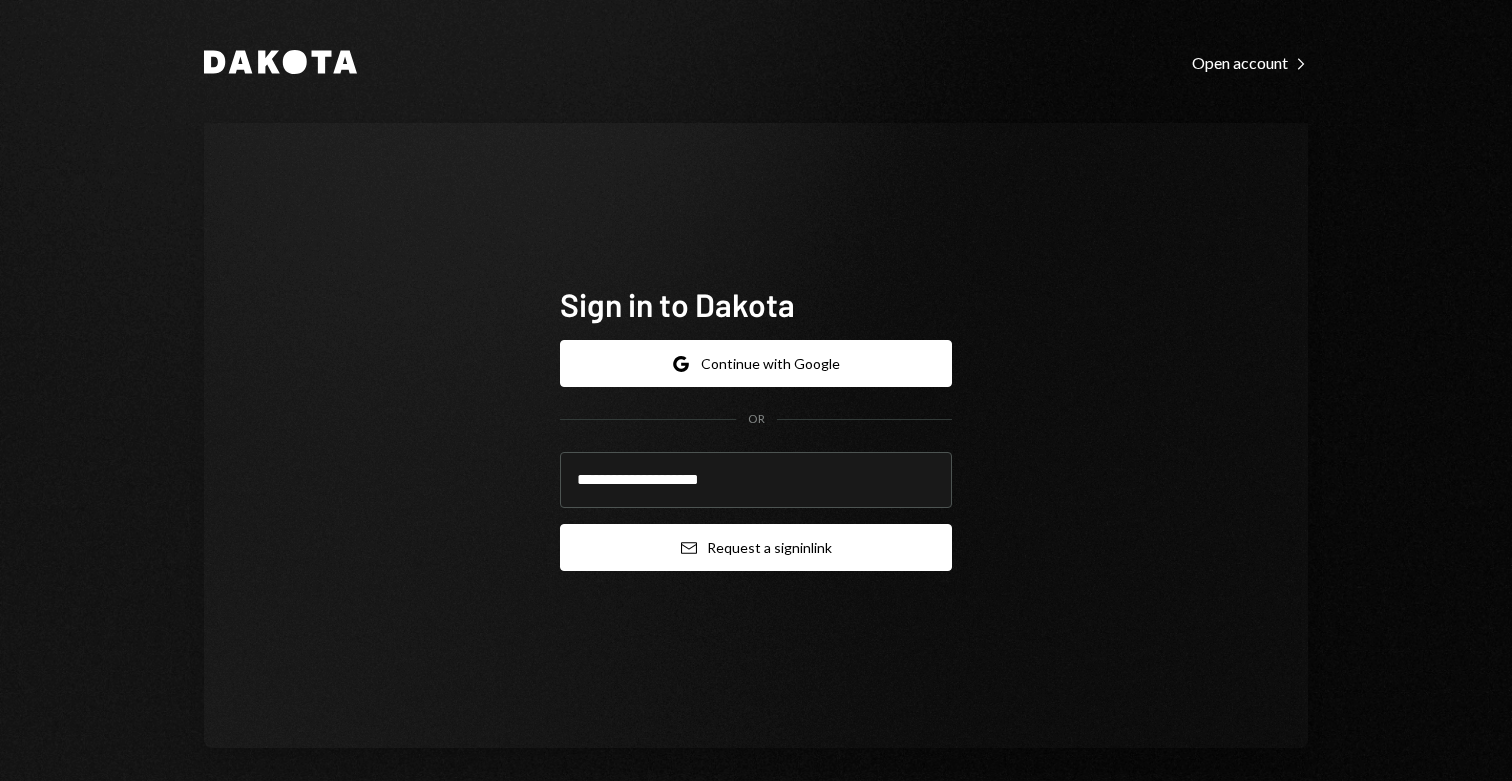 click on "Email Request a sign  in  link" at bounding box center [756, 547] 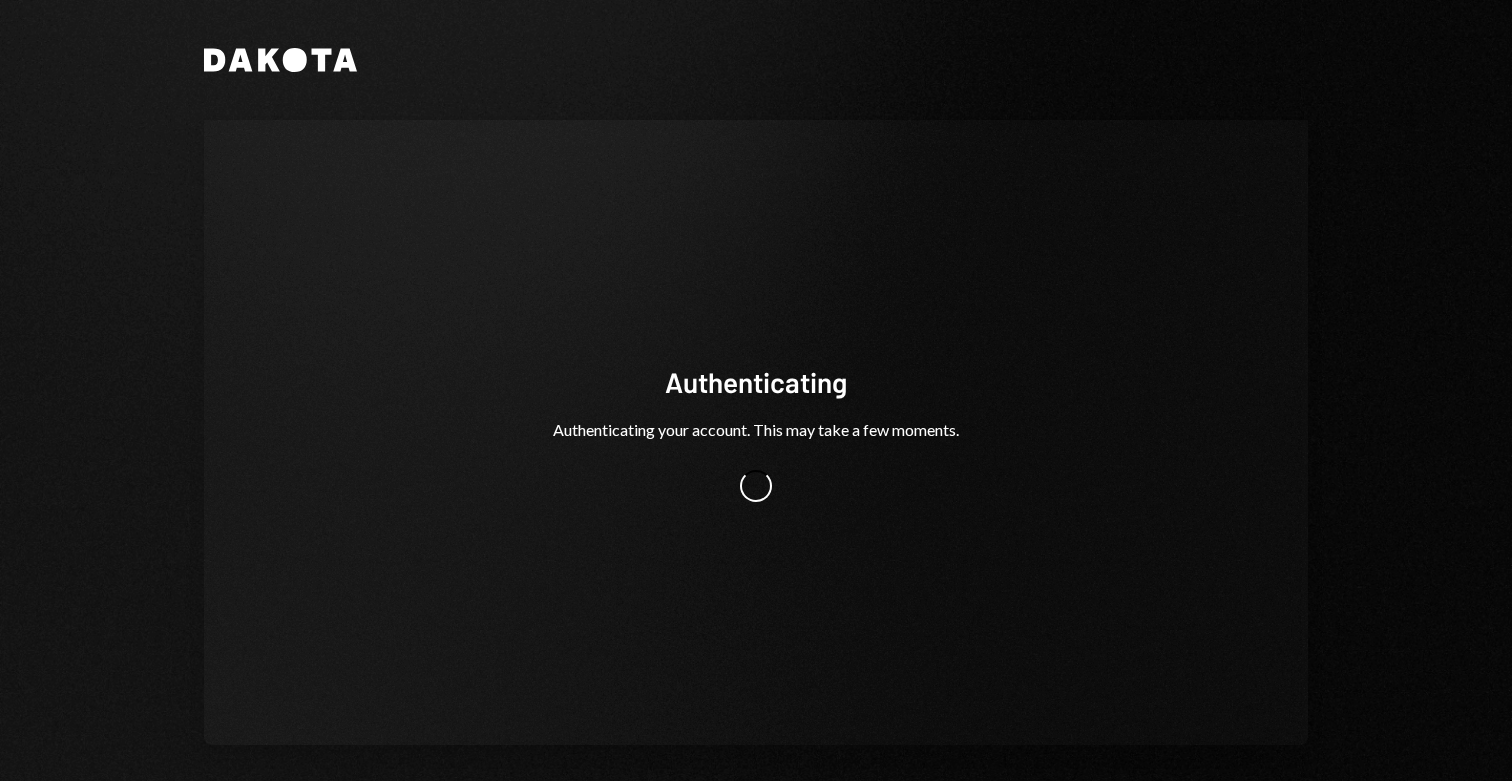 scroll, scrollTop: 0, scrollLeft: 0, axis: both 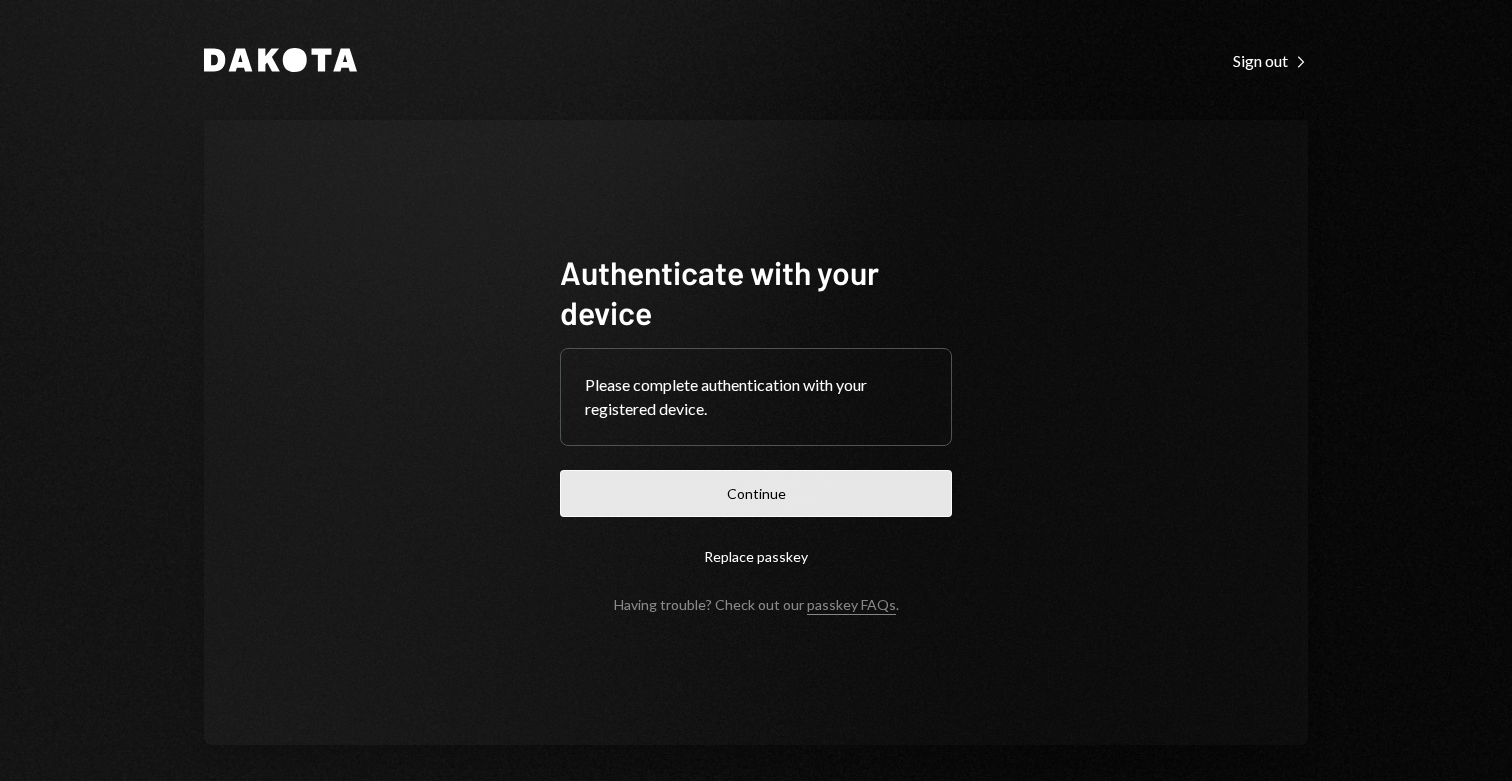 click on "Continue" at bounding box center [756, 493] 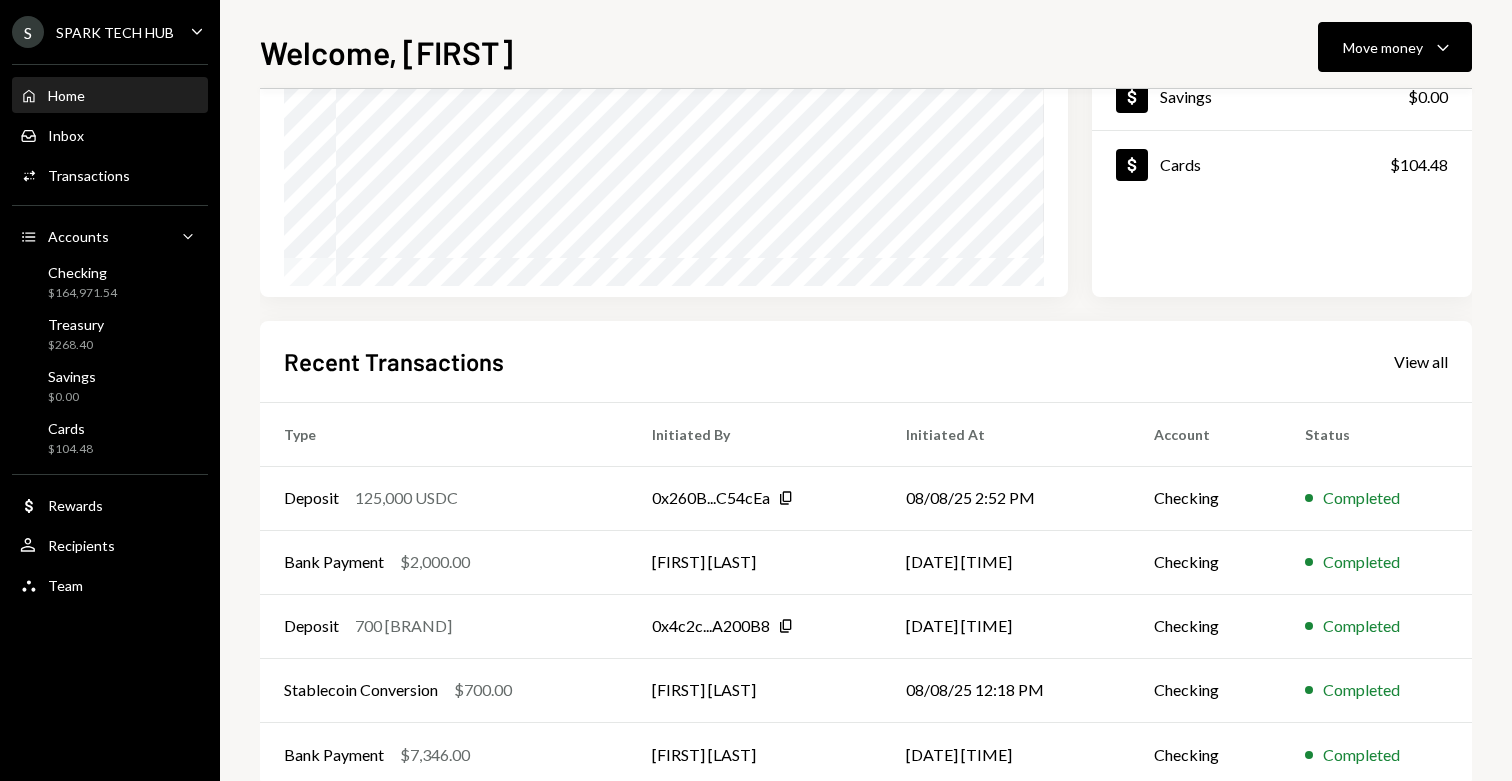 scroll, scrollTop: 288, scrollLeft: 0, axis: vertical 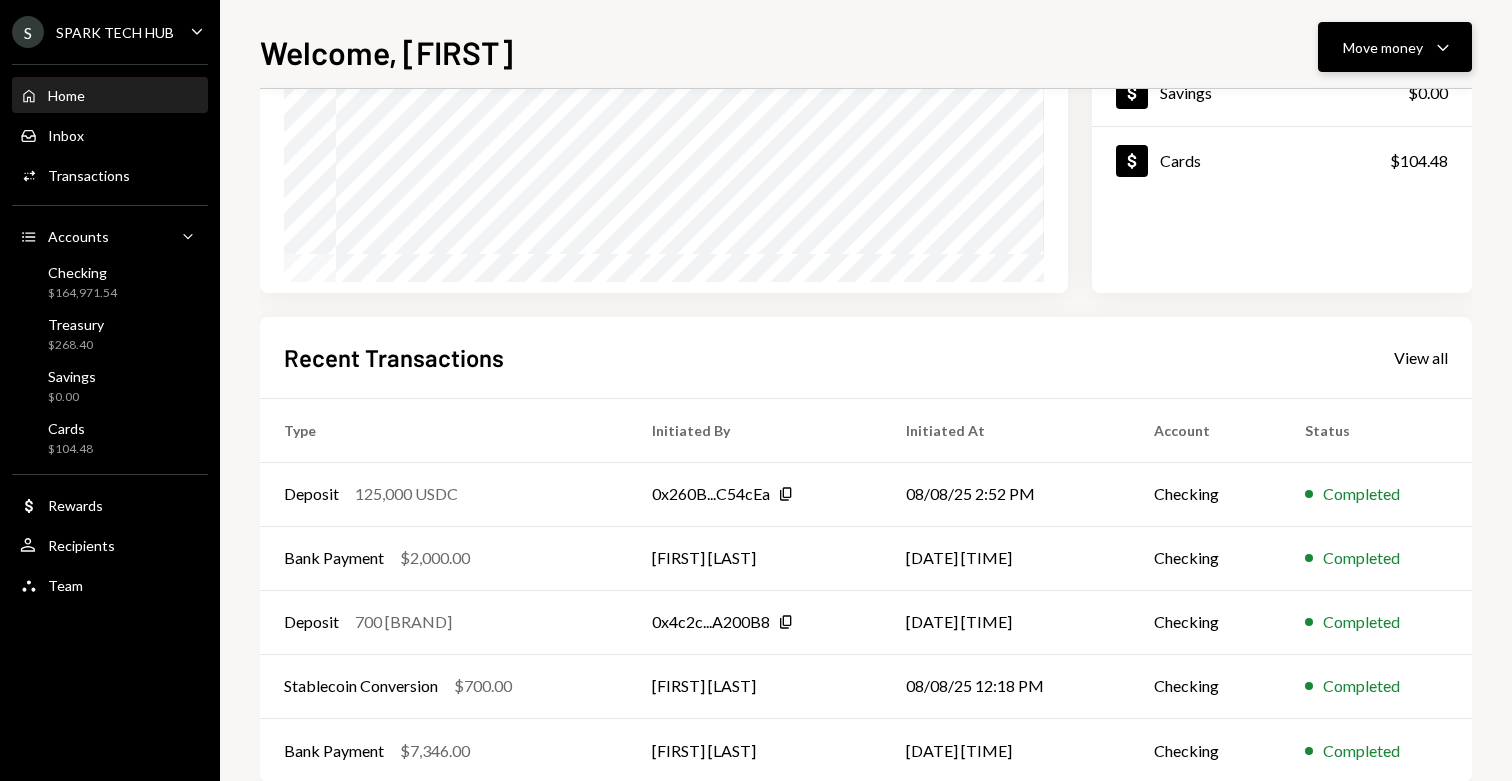 click on "Move money Caret Down" at bounding box center (1395, 47) 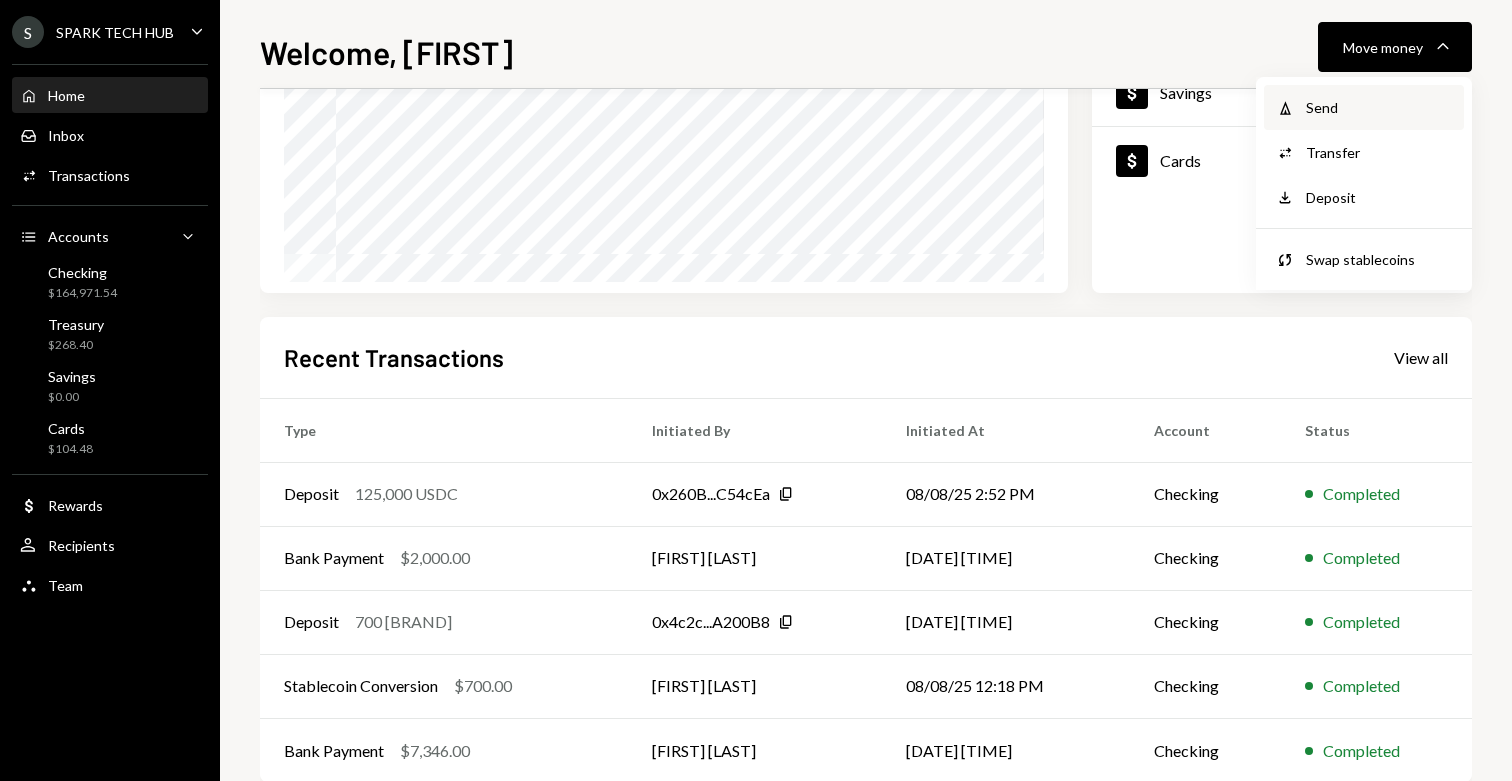 click on "Withdraw Send" at bounding box center [1364, 107] 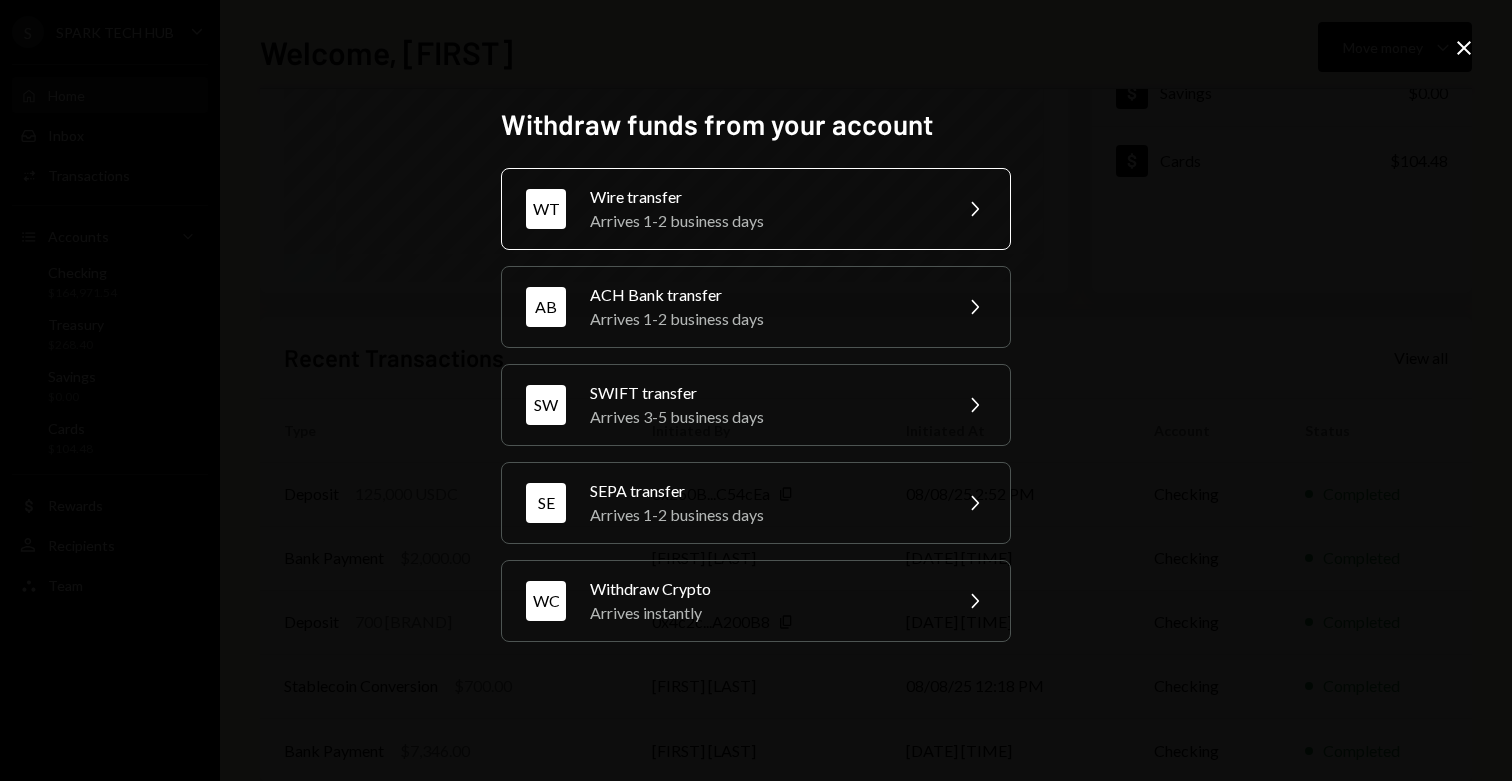 click on "Arrives 1-2 business days" at bounding box center [764, 221] 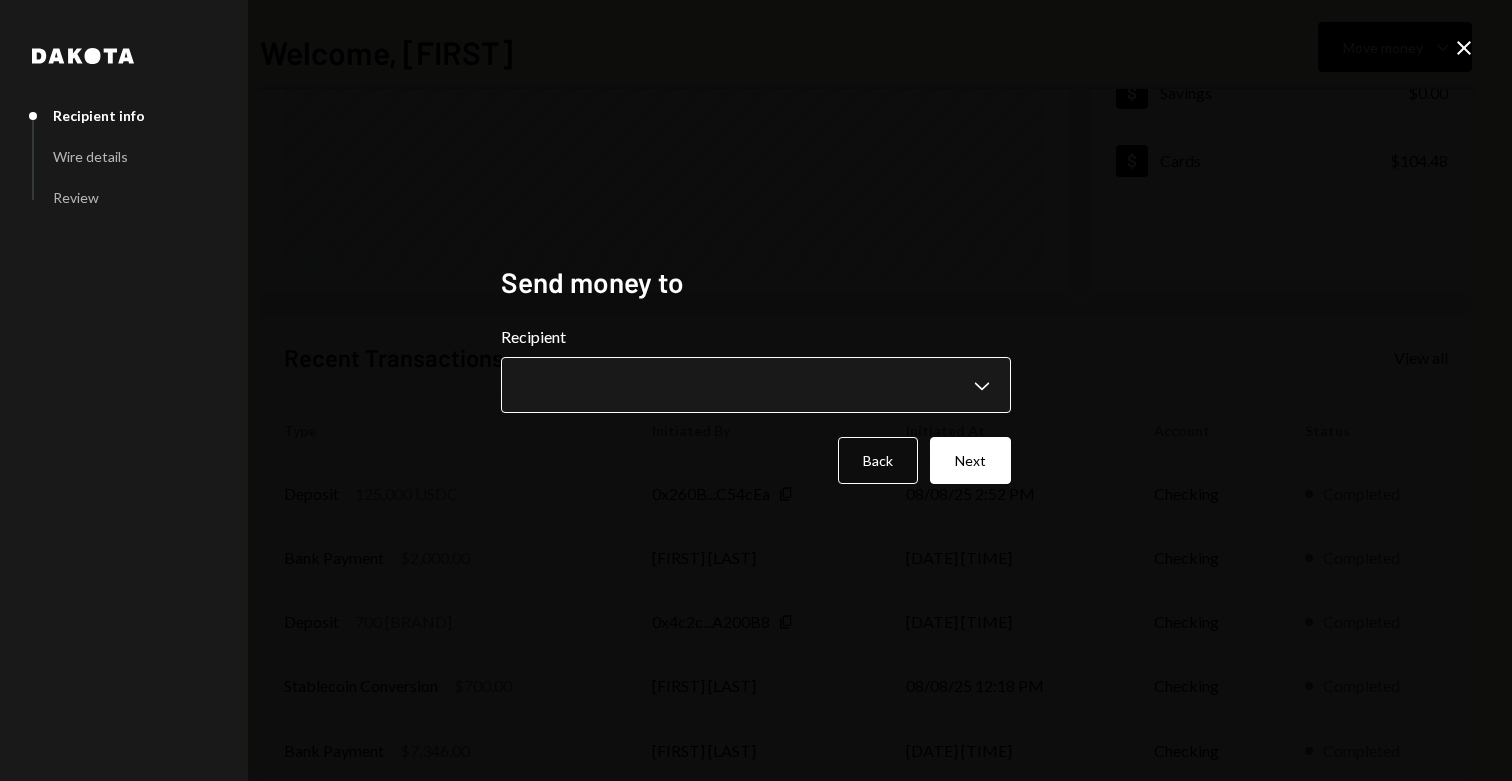 click on "**********" at bounding box center (756, 390) 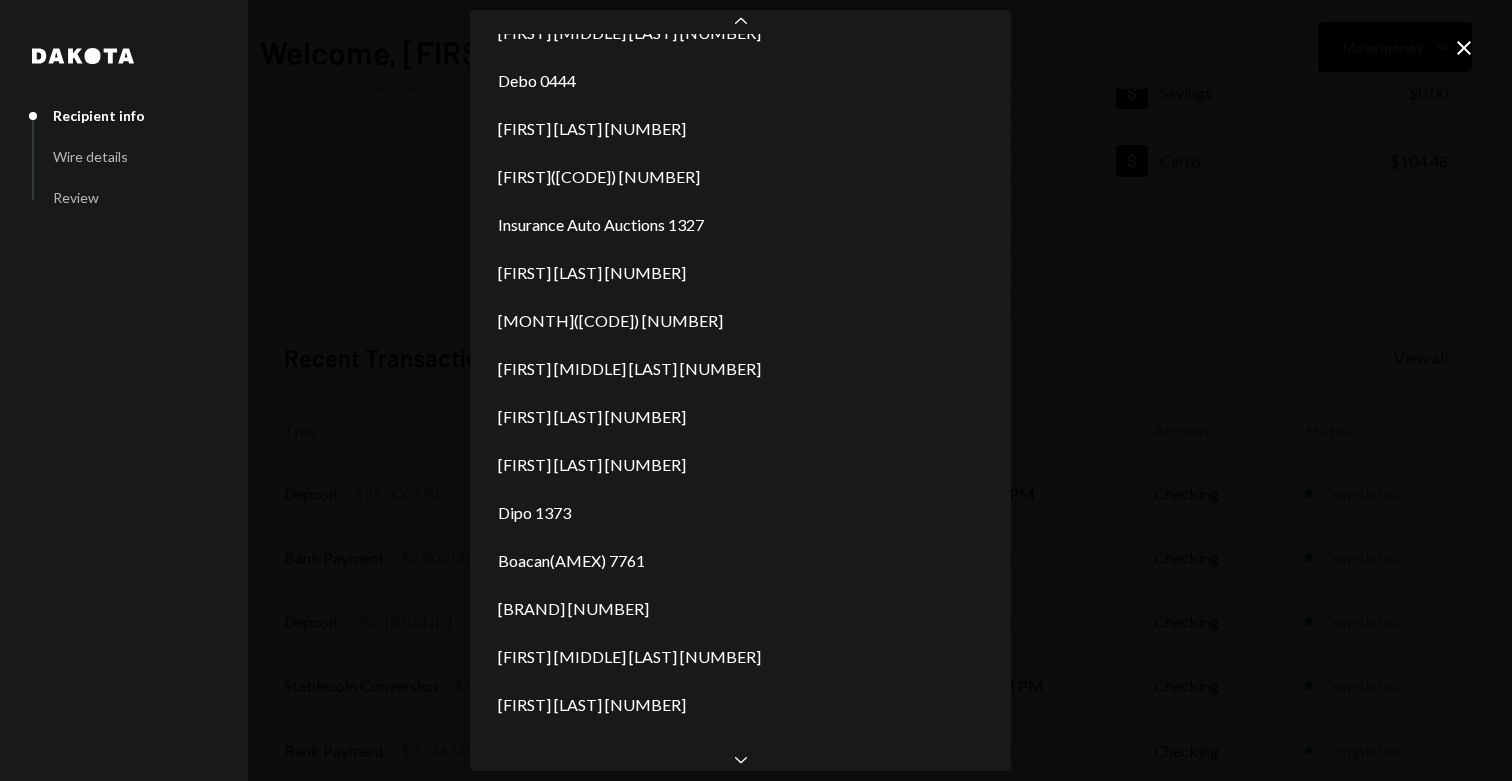 scroll, scrollTop: 321, scrollLeft: 0, axis: vertical 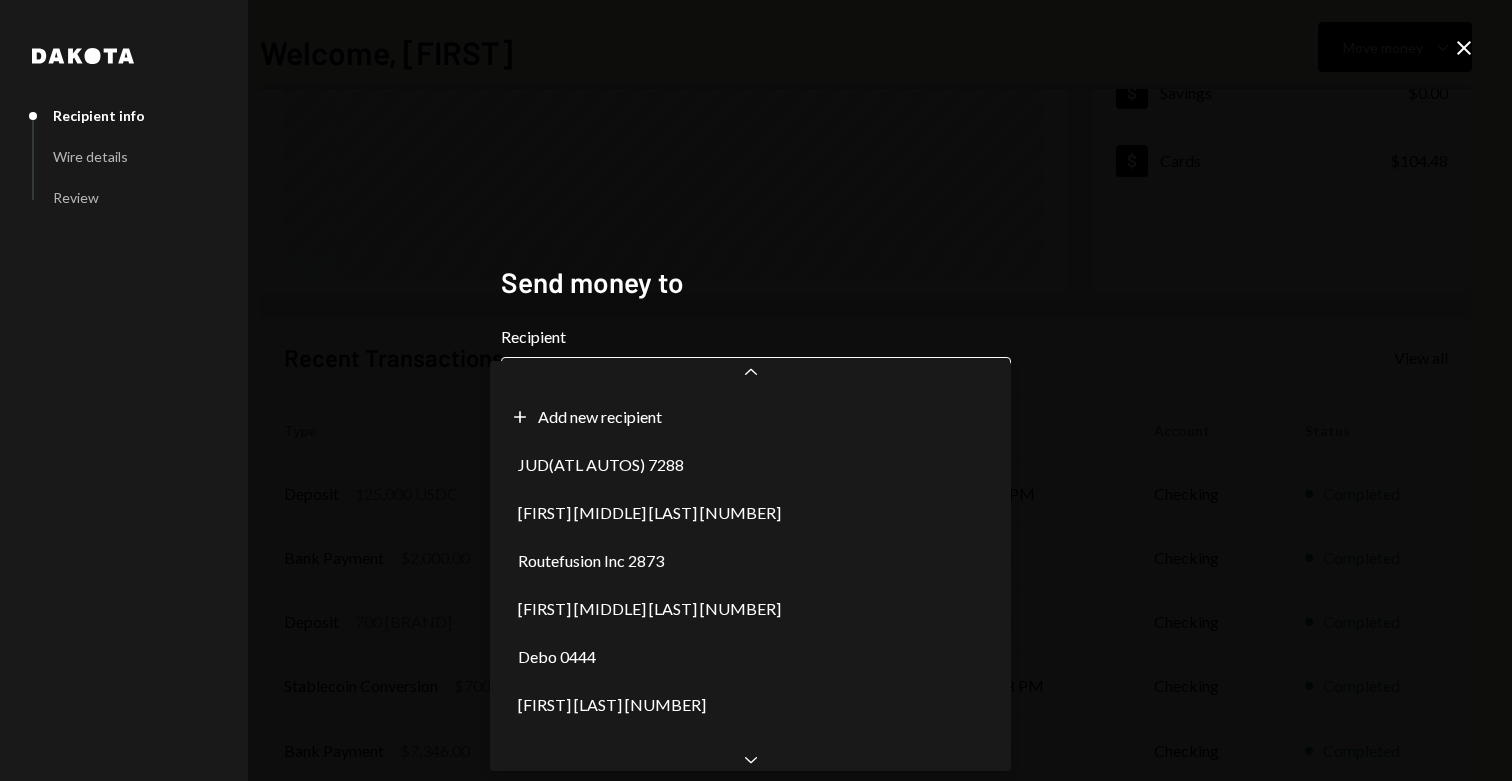 click on "**********" at bounding box center [756, 390] 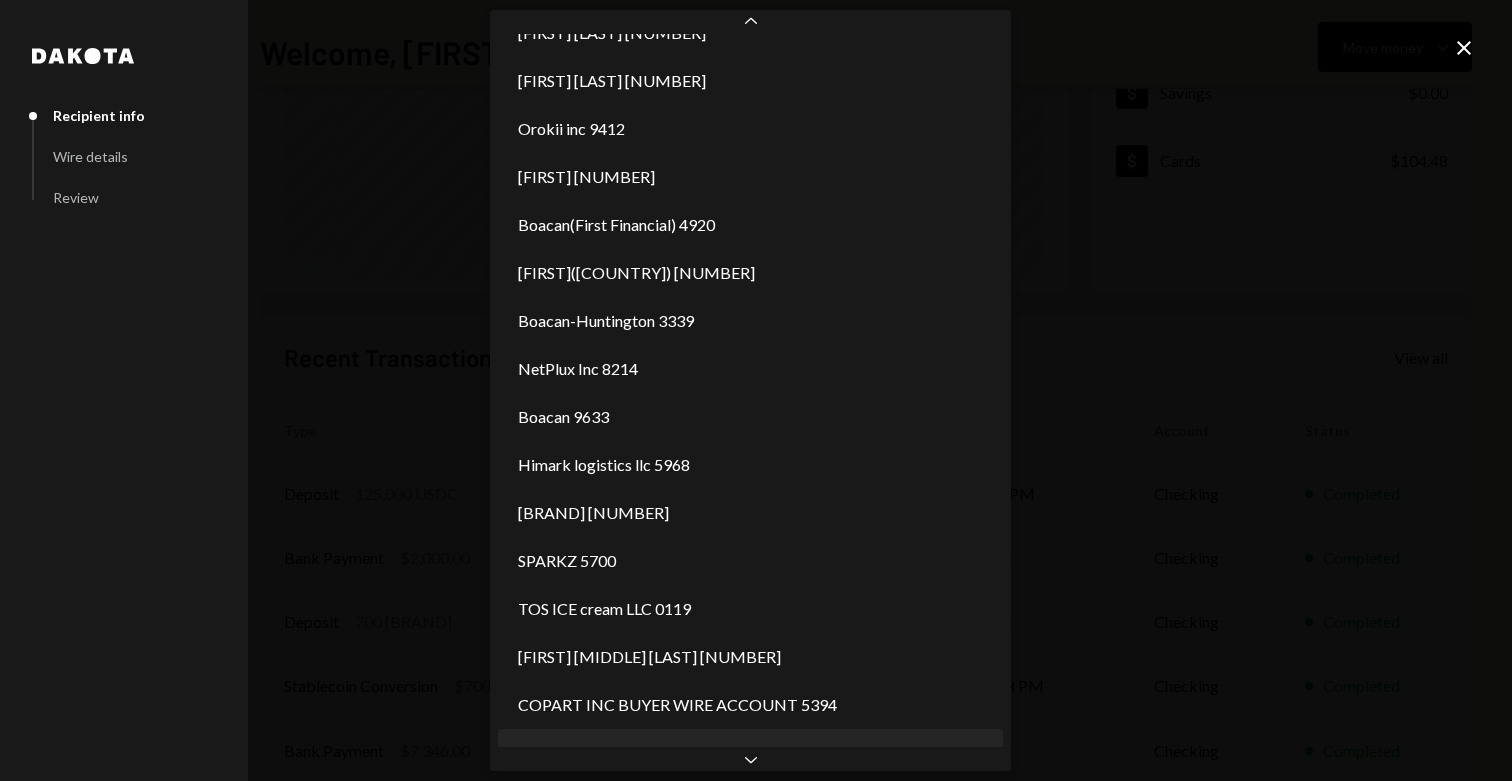 scroll, scrollTop: 1281, scrollLeft: 0, axis: vertical 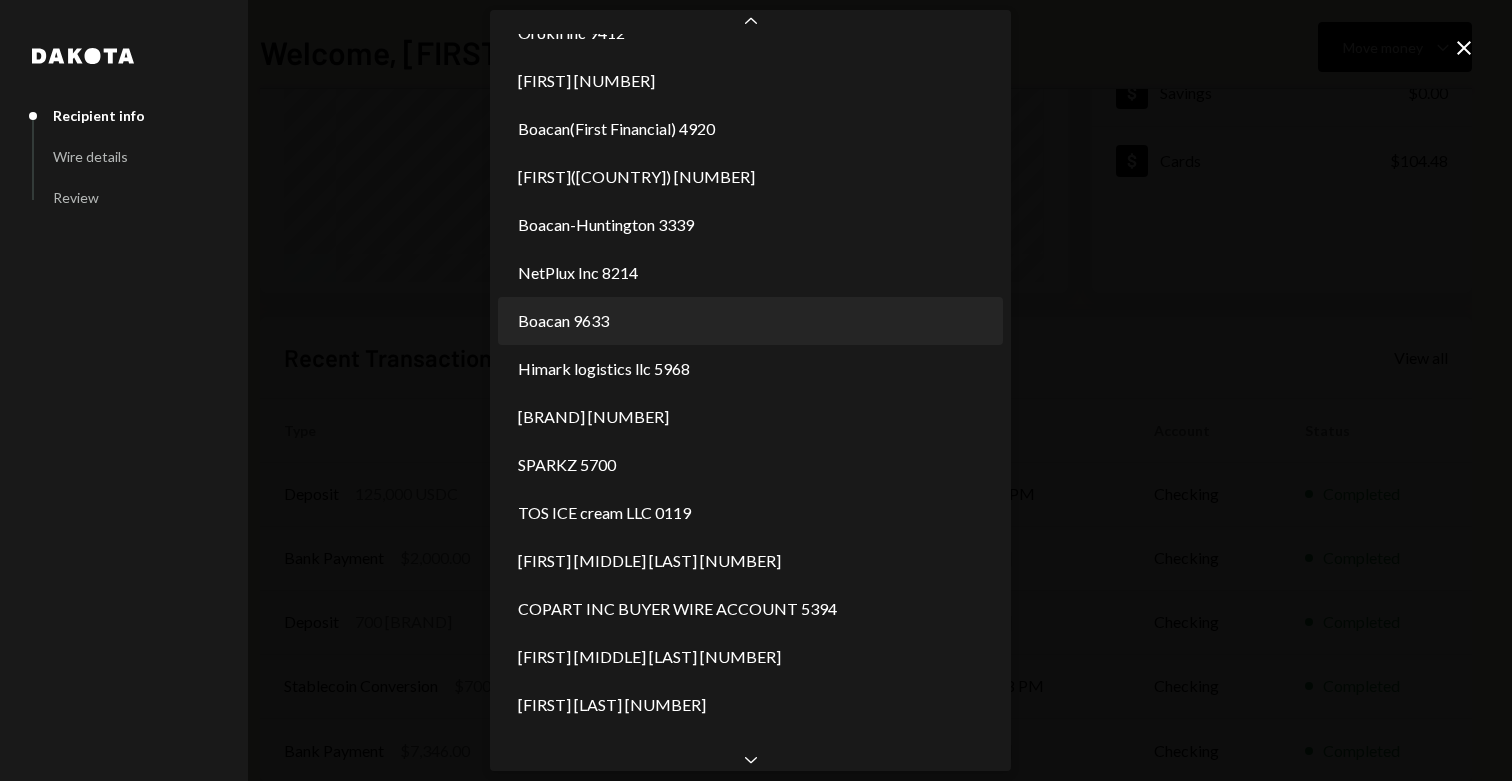 select on "**********" 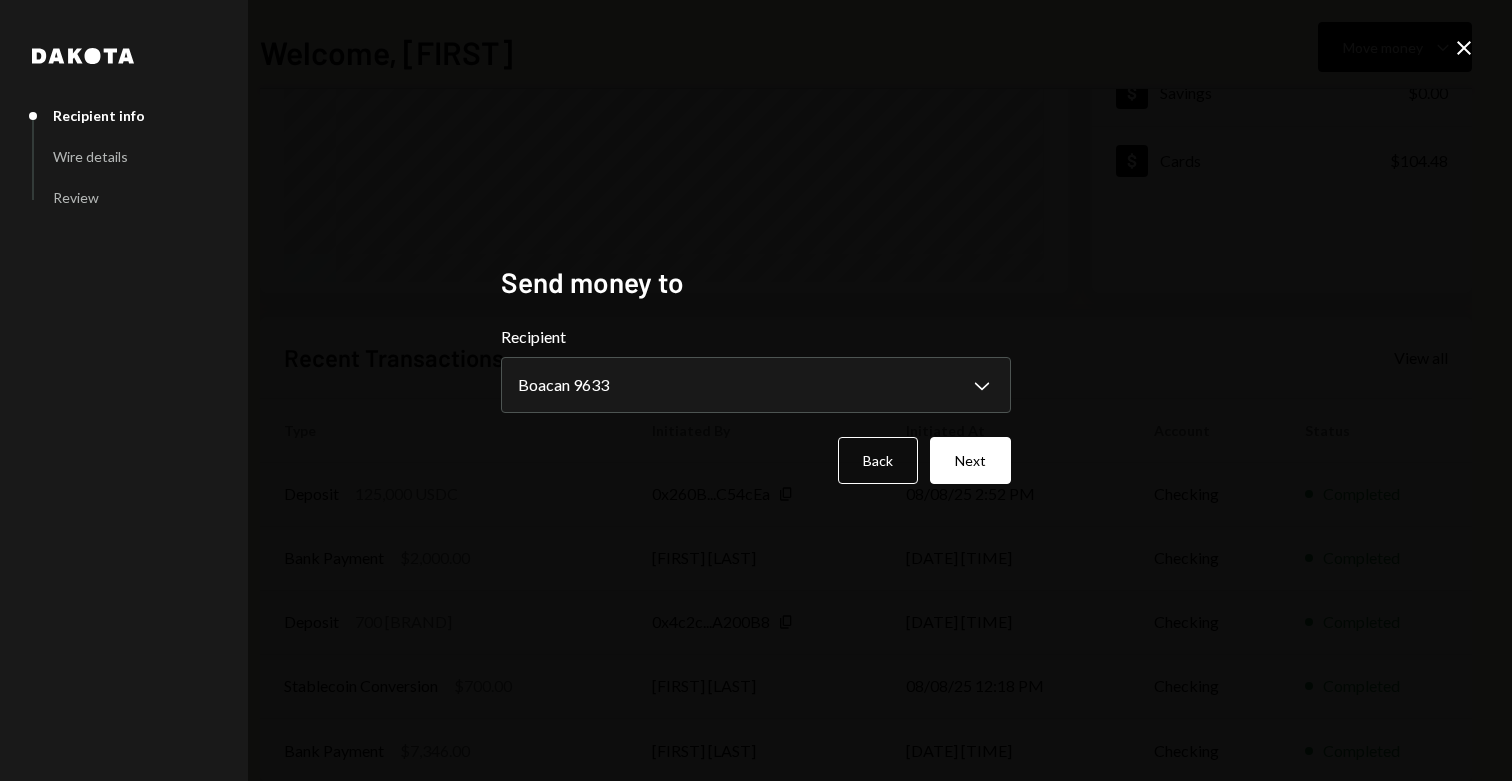 click 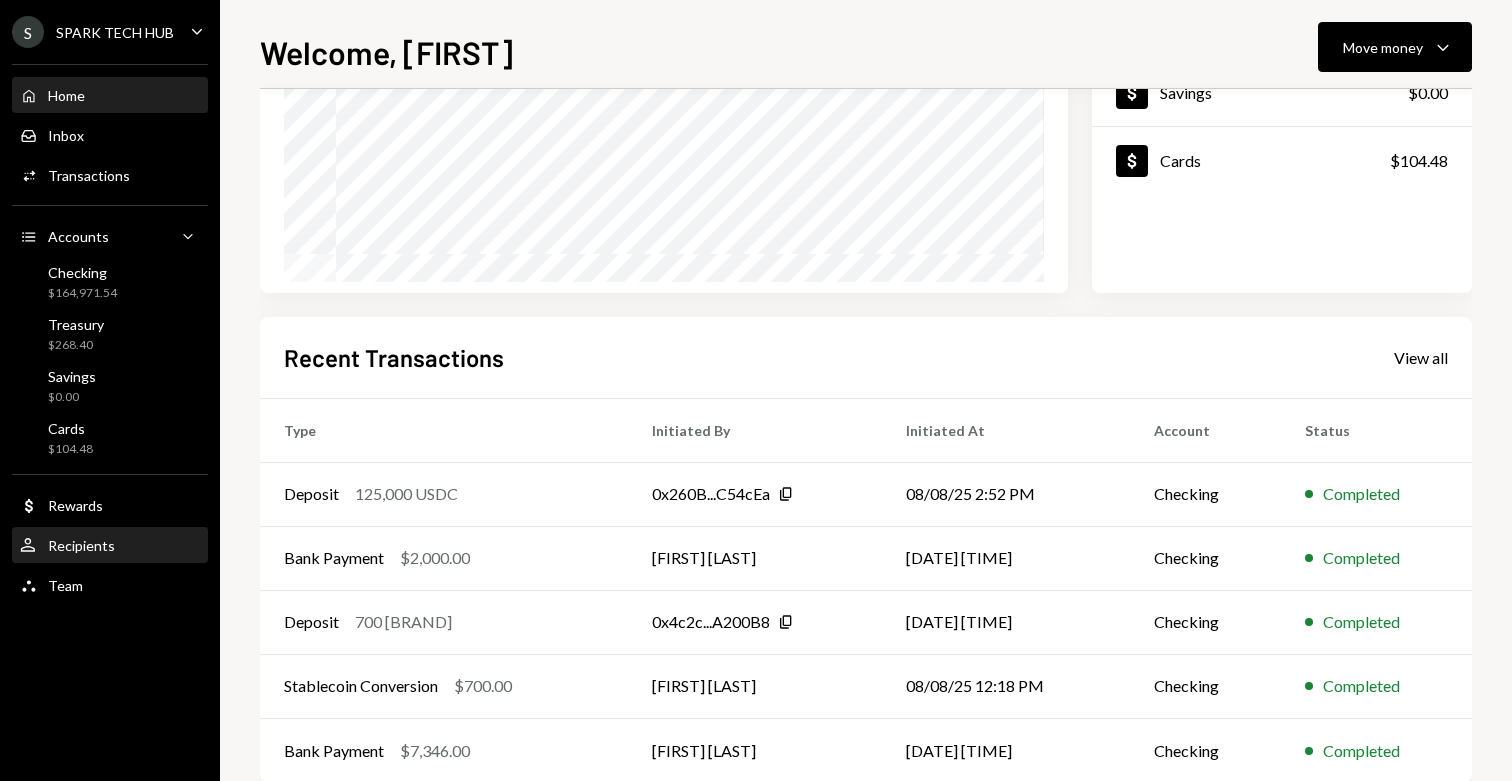 click on "Recipients" at bounding box center (81, 545) 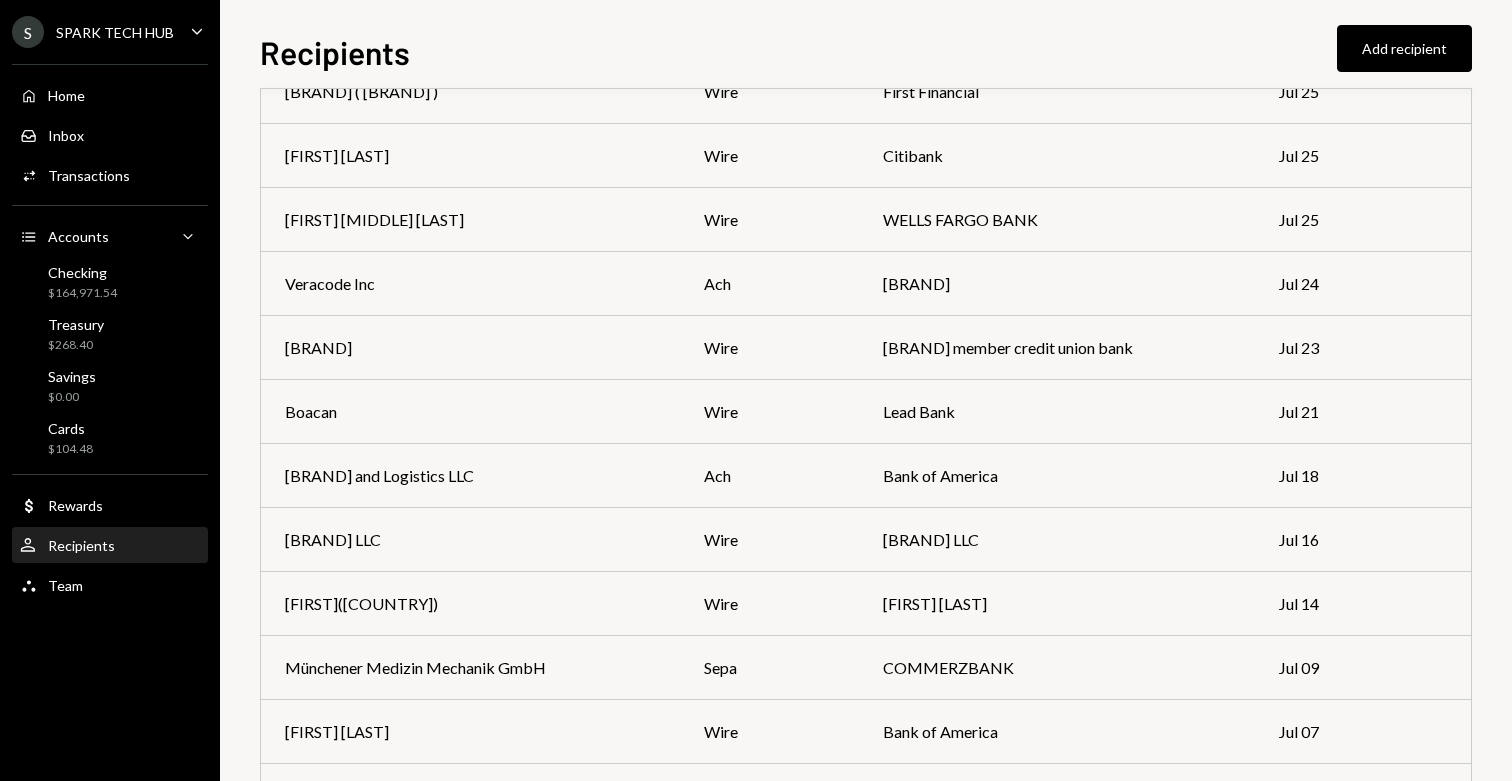 scroll, scrollTop: 1276, scrollLeft: 0, axis: vertical 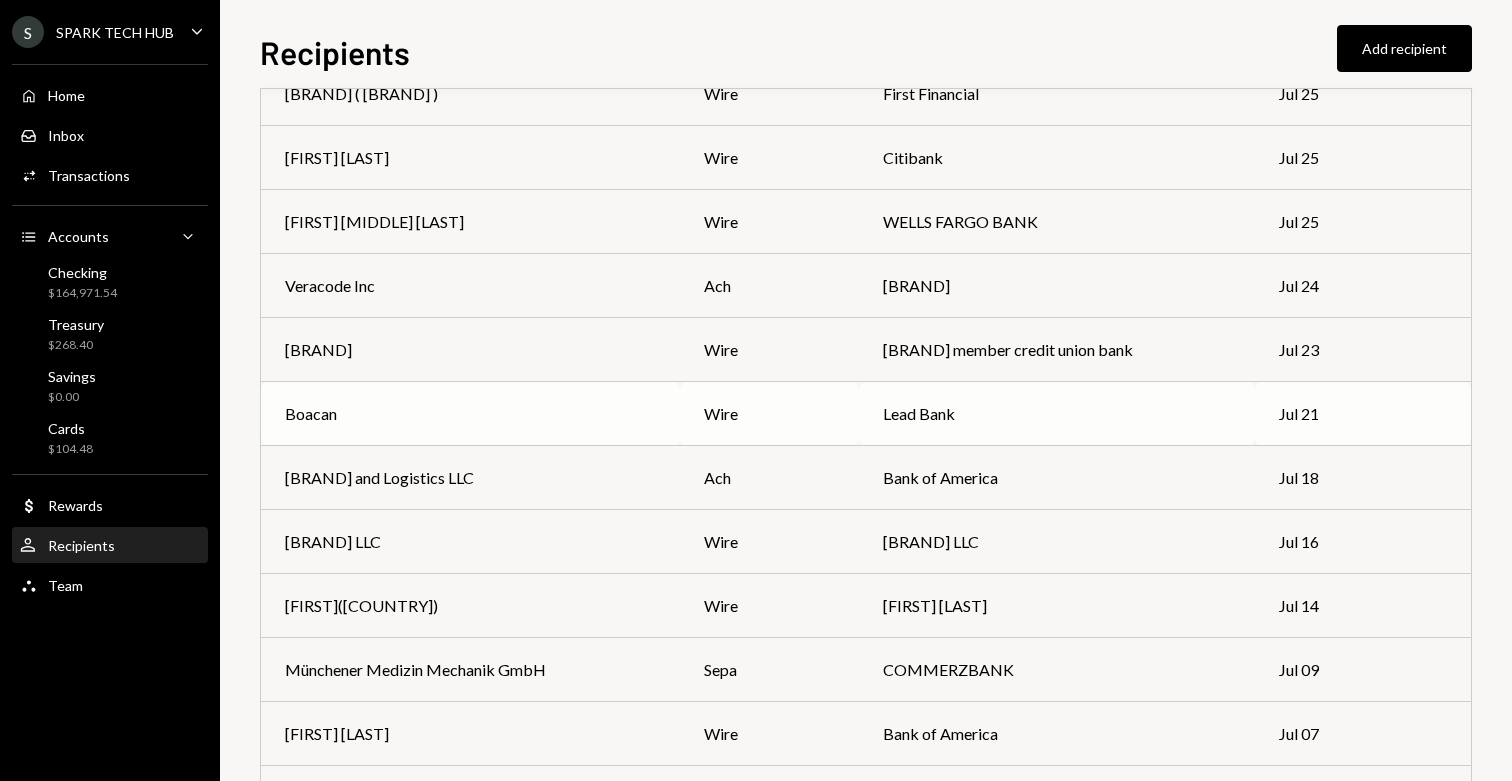 click on "Lead Bank" at bounding box center (1057, 414) 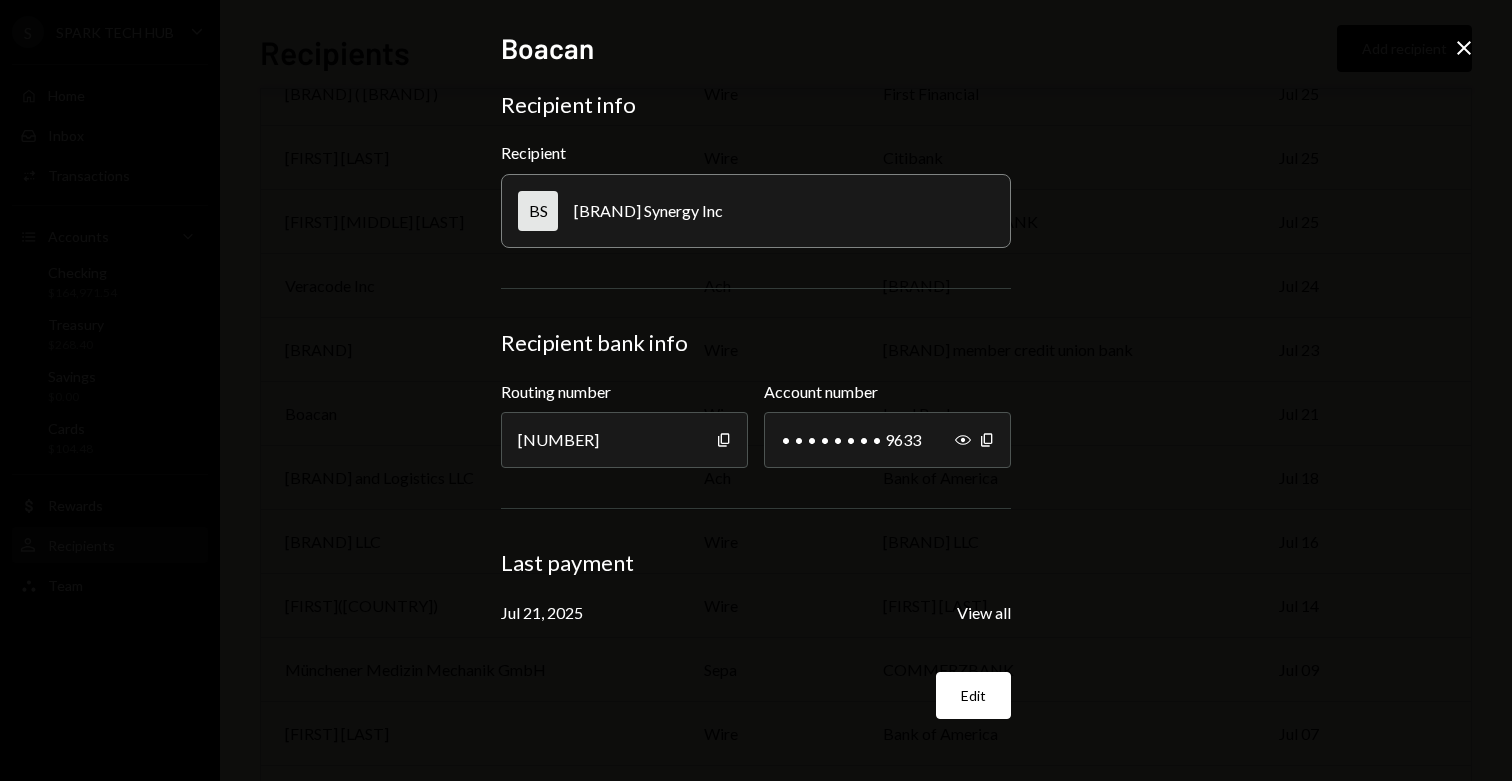 click on "Close" 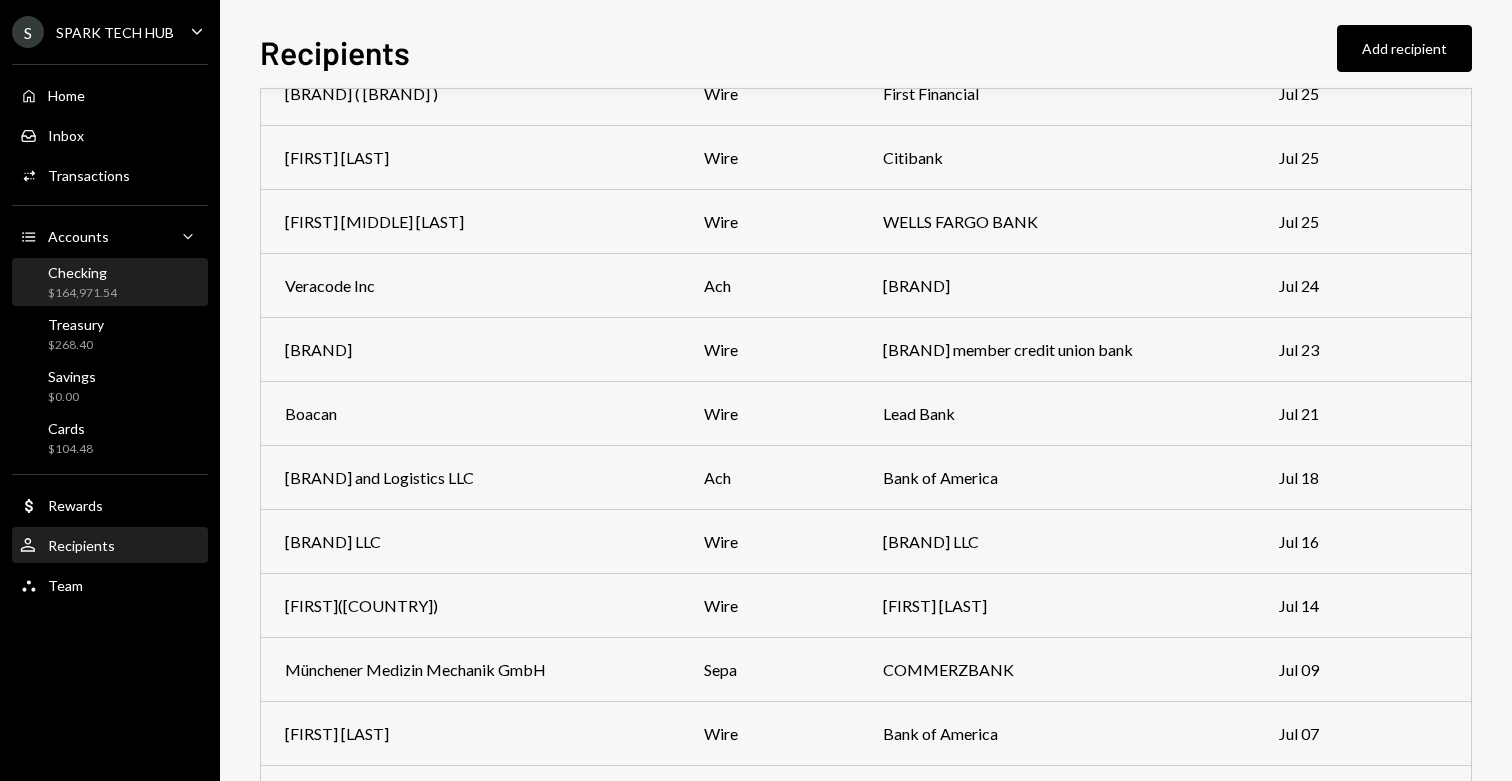 click on "$164,971.54" at bounding box center [82, 293] 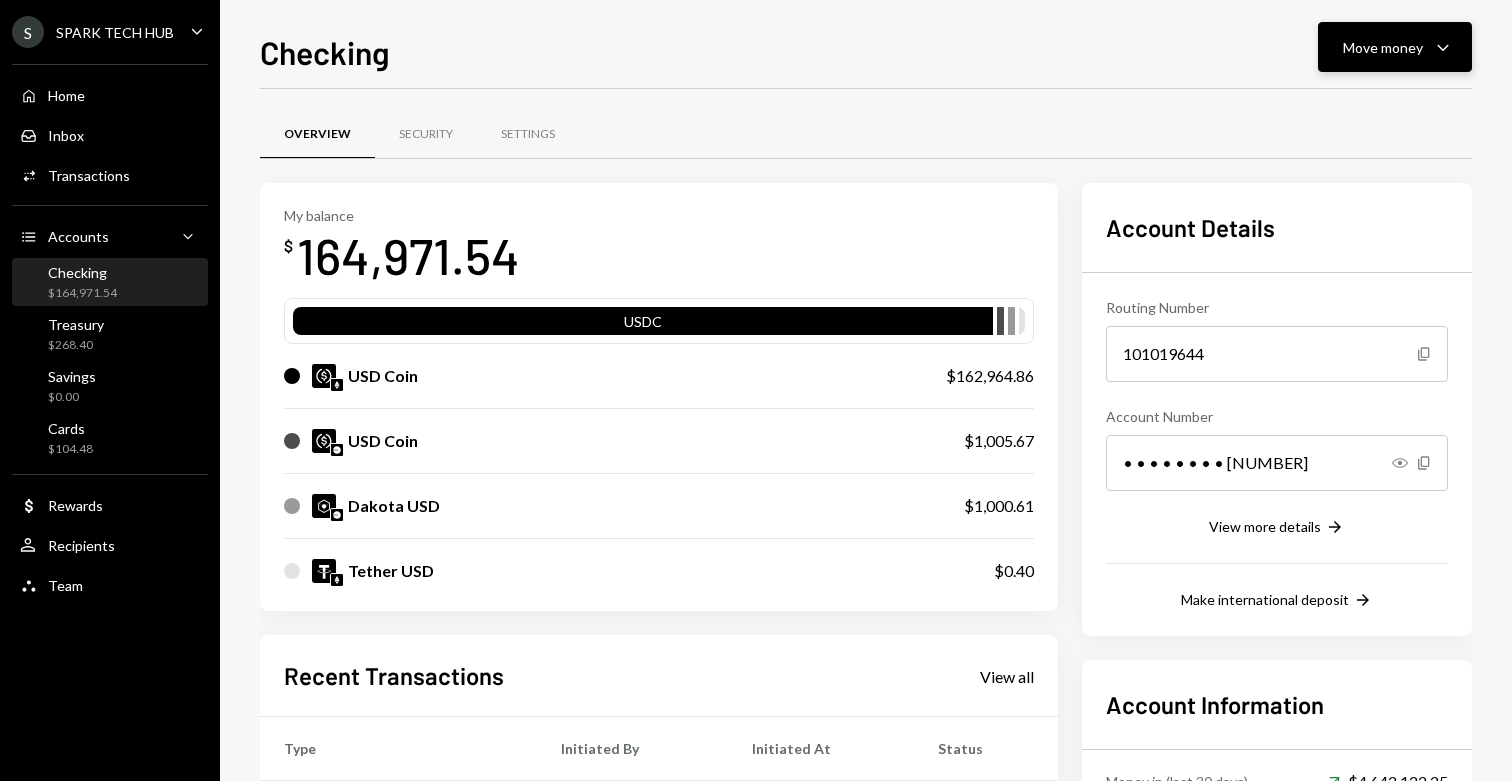 click on "Move money Caret Down" at bounding box center (1395, 47) 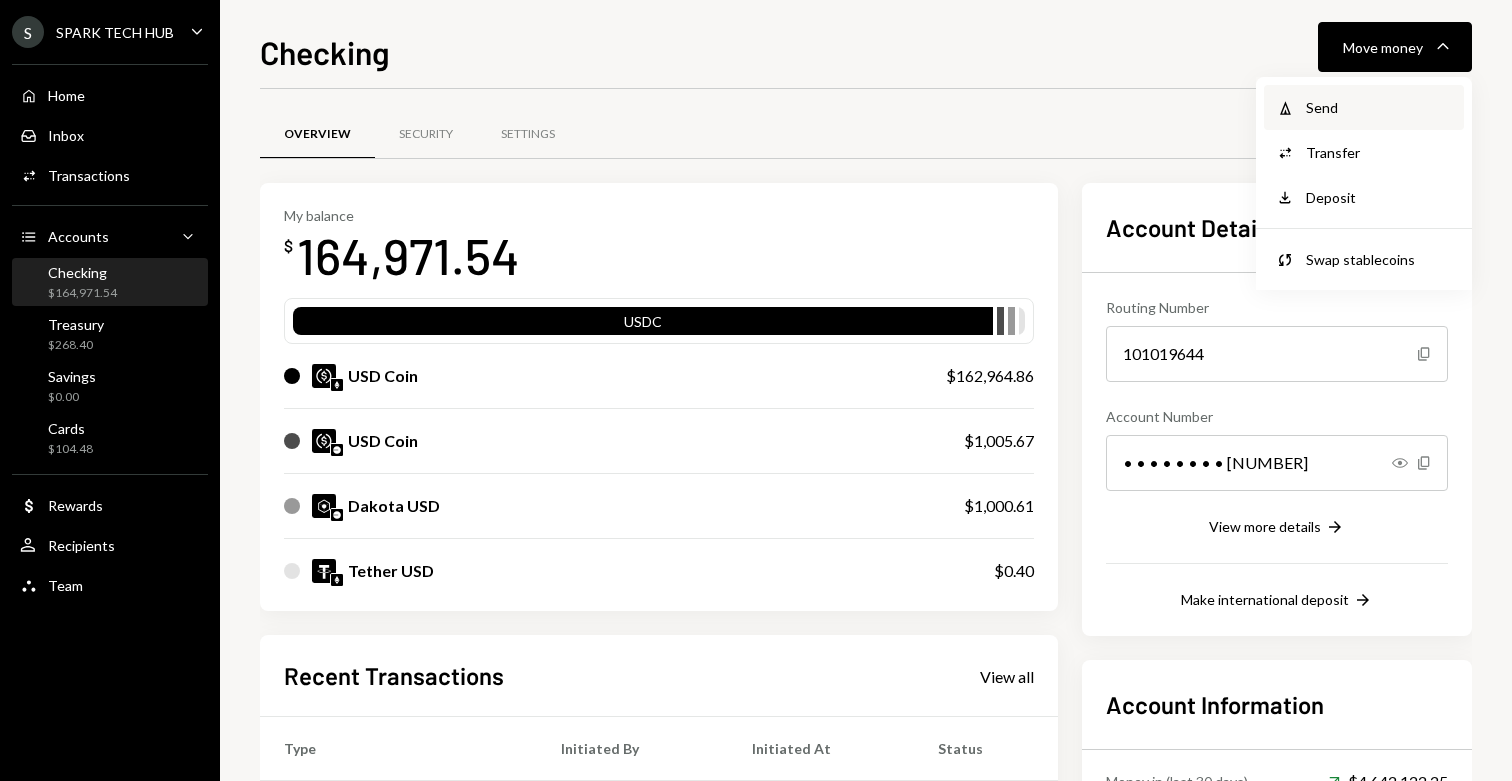 click on "Send" at bounding box center [1379, 107] 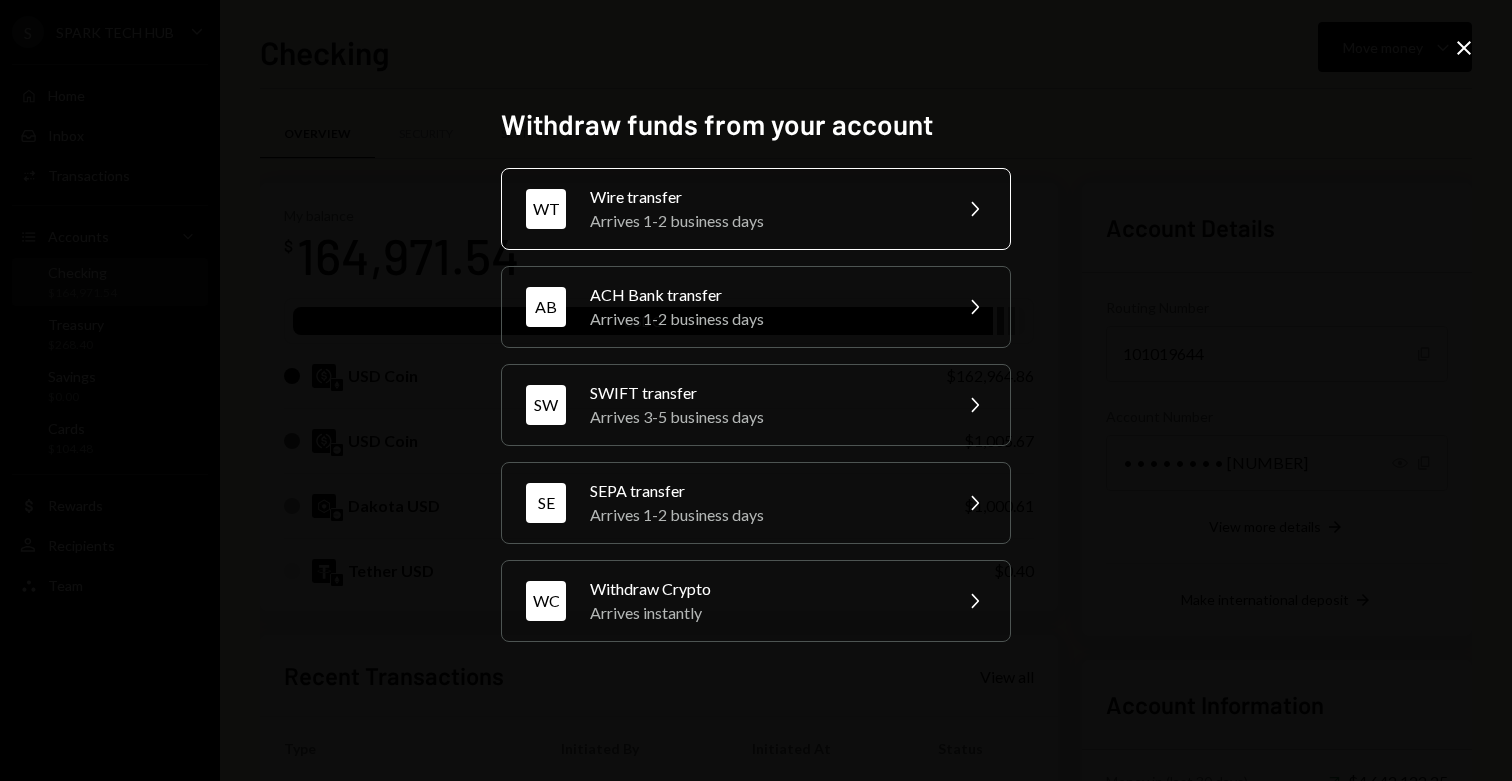 click on "WT Wire transfer Arrives 1-2 business days Chevron Right" at bounding box center (756, 209) 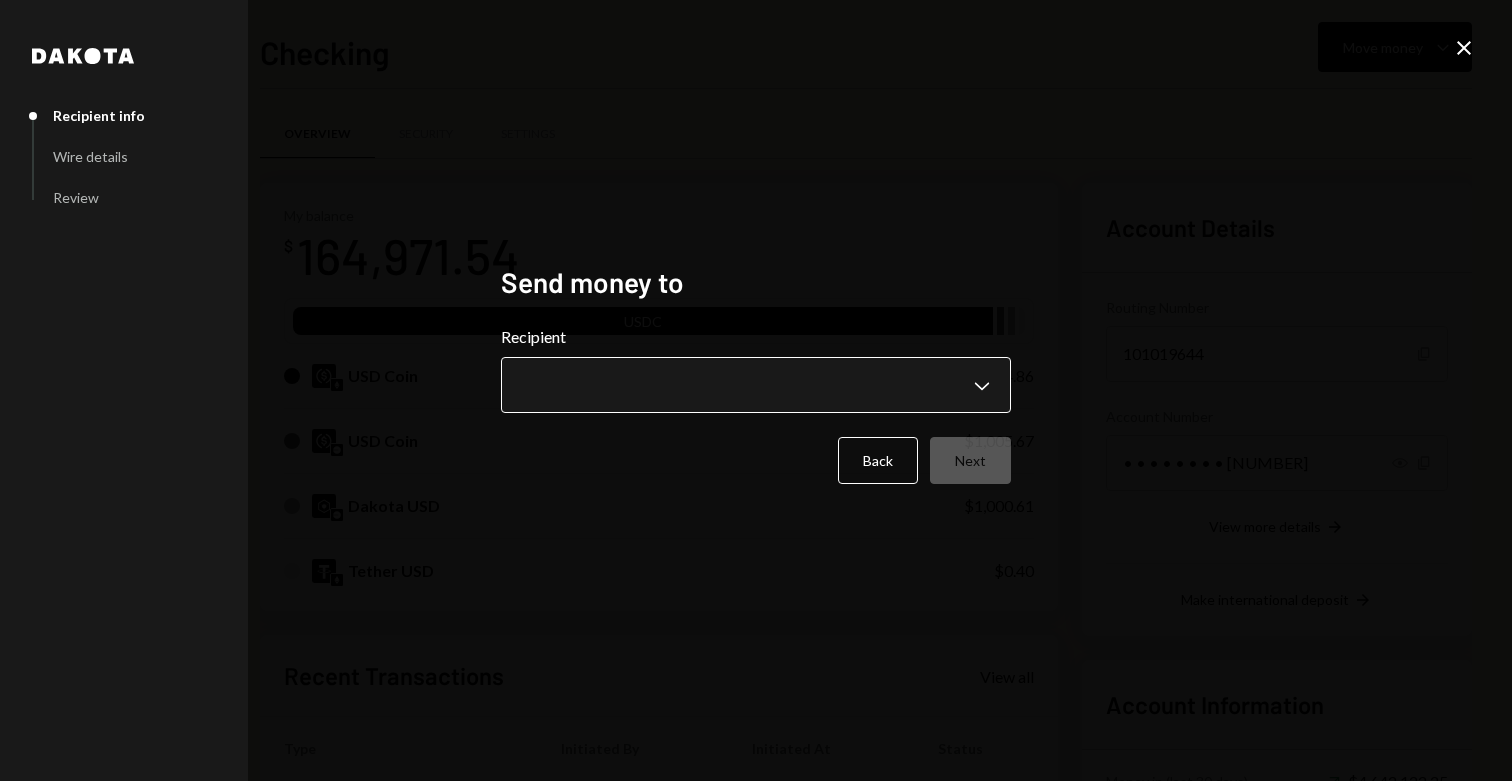 click on "/dashboard [FIRST] Home Home Inbox Inbox Activities Transactions Accounts Accounts Caret Down Checking [CURRENCY] [AMOUNT] Treasury [CURRENCY] [AMOUNT] Savings [CURRENCY] [AMOUNT] Cards [CURRENCY] [AMOUNT] Dollar Rewards User Recipients Team Team Checking Move money Caret Down Overview Security Settings My balance [CURRENCY] [AMOUNT] USDC USD Coin [CURRENCY] [AMOUNT] USD Coin [CURRENCY] [AMOUNT] Tether USD [CURRENCY] [AMOUNT] Dakota USD [CURRENCY] [AMOUNT] Recent Transactions View all Type Initiated By Initiated At Status Deposit [NUMBER] USDC [ADDRESS] Copy [DATE] [TIME] Completed Bank Payment [CURRENCY] [AMOUNT] [FIRST] [LAST] [DATE] [TIME] Completed Deposit [NUMBER] USDC [ADDRESS] Copy [DATE] [TIME] Completed Stablecoin Conversion [CURRENCY] [AMOUNT] [FIRST] [LAST] [DATE] [TIME] Completed Bank Payment [CURRENCY] [AMOUNT] [FIRST] [LAST] Account Details Routing Number [NUMBER] Copy Account Number • • • • • • • • [NUMBER] Show Copy View more details Right Arrow Make international deposit Right Arrow Account Information Money in (last 30 days) Right Arrow" at bounding box center [756, 390] 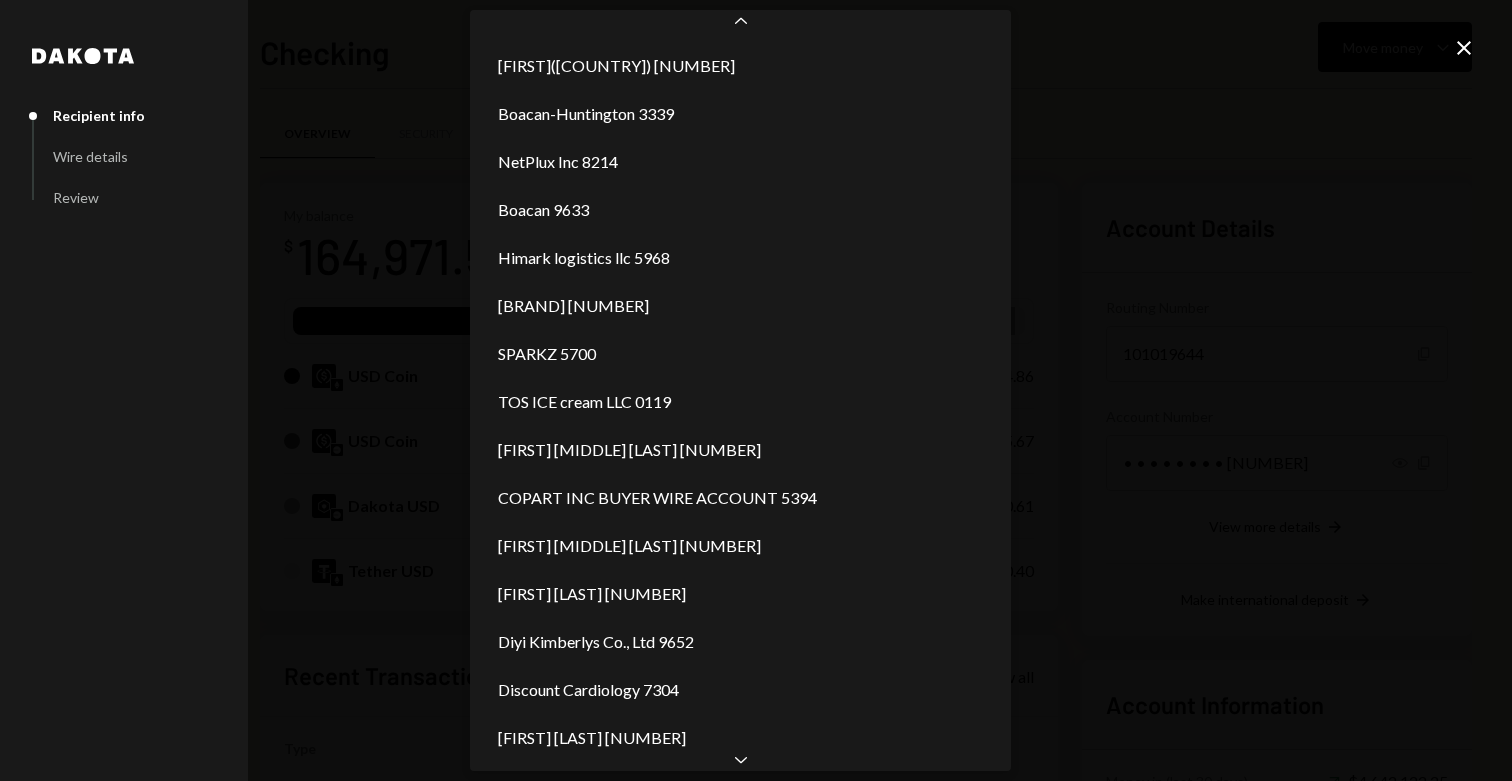 scroll, scrollTop: 1439, scrollLeft: 0, axis: vertical 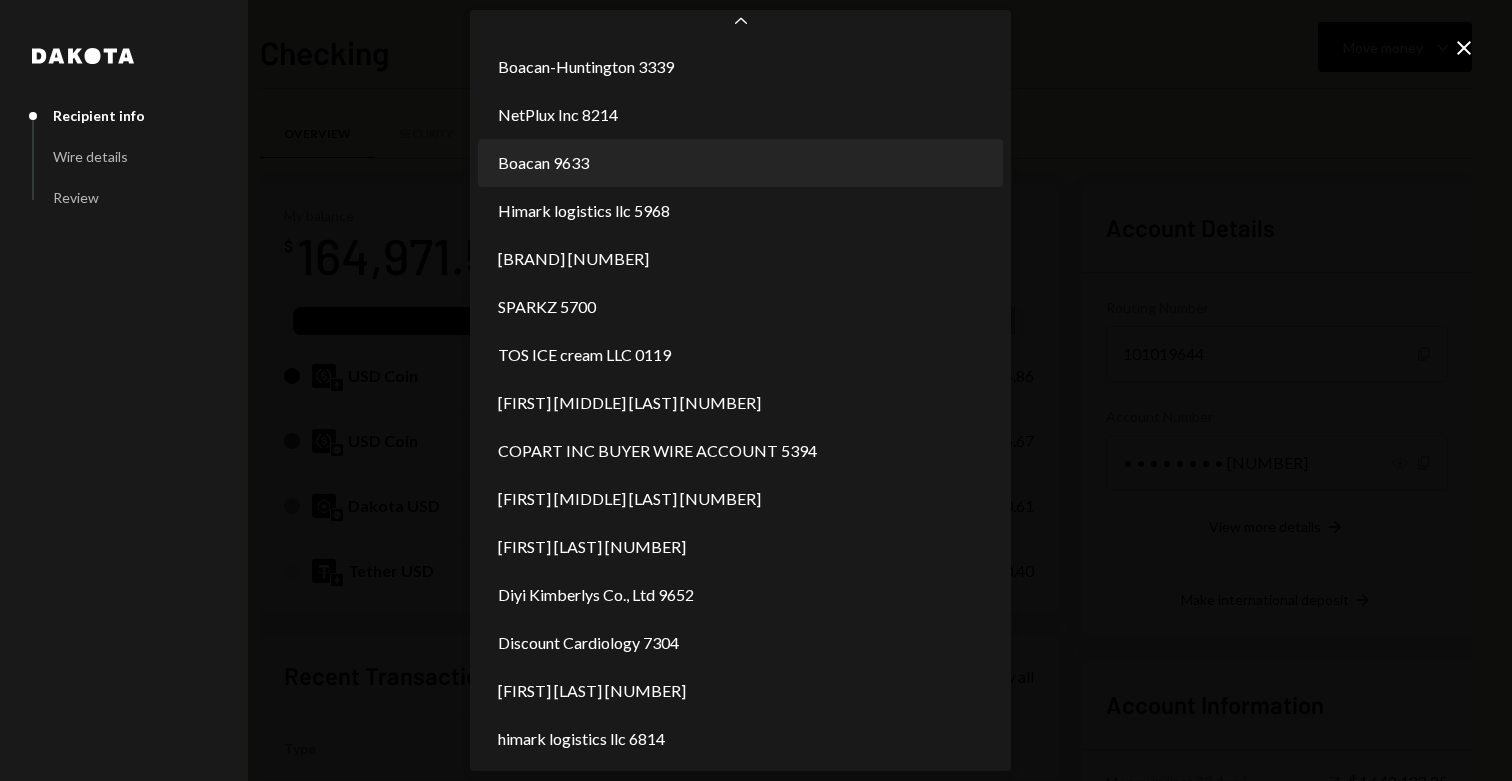 select on "**********" 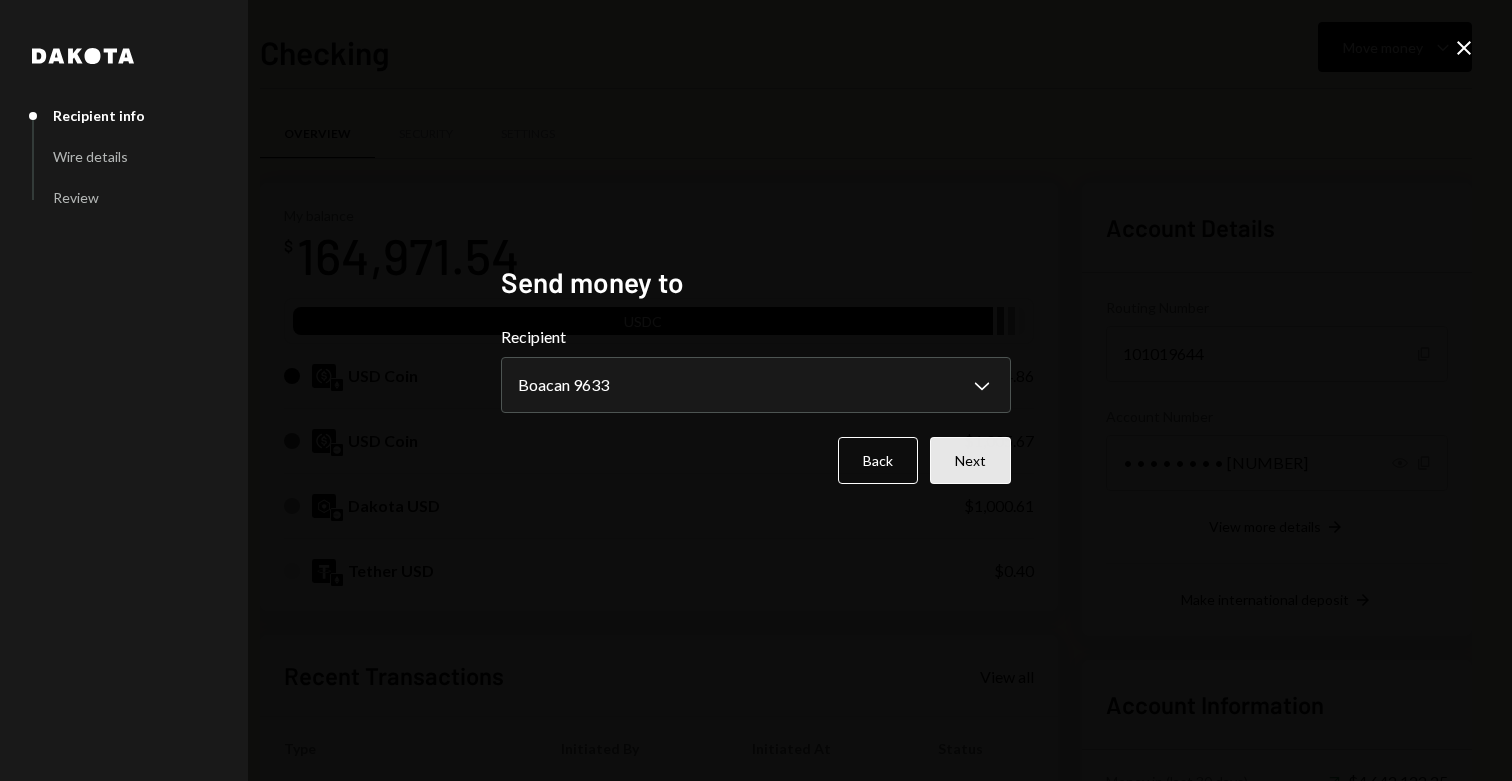 click on "Next" at bounding box center (970, 460) 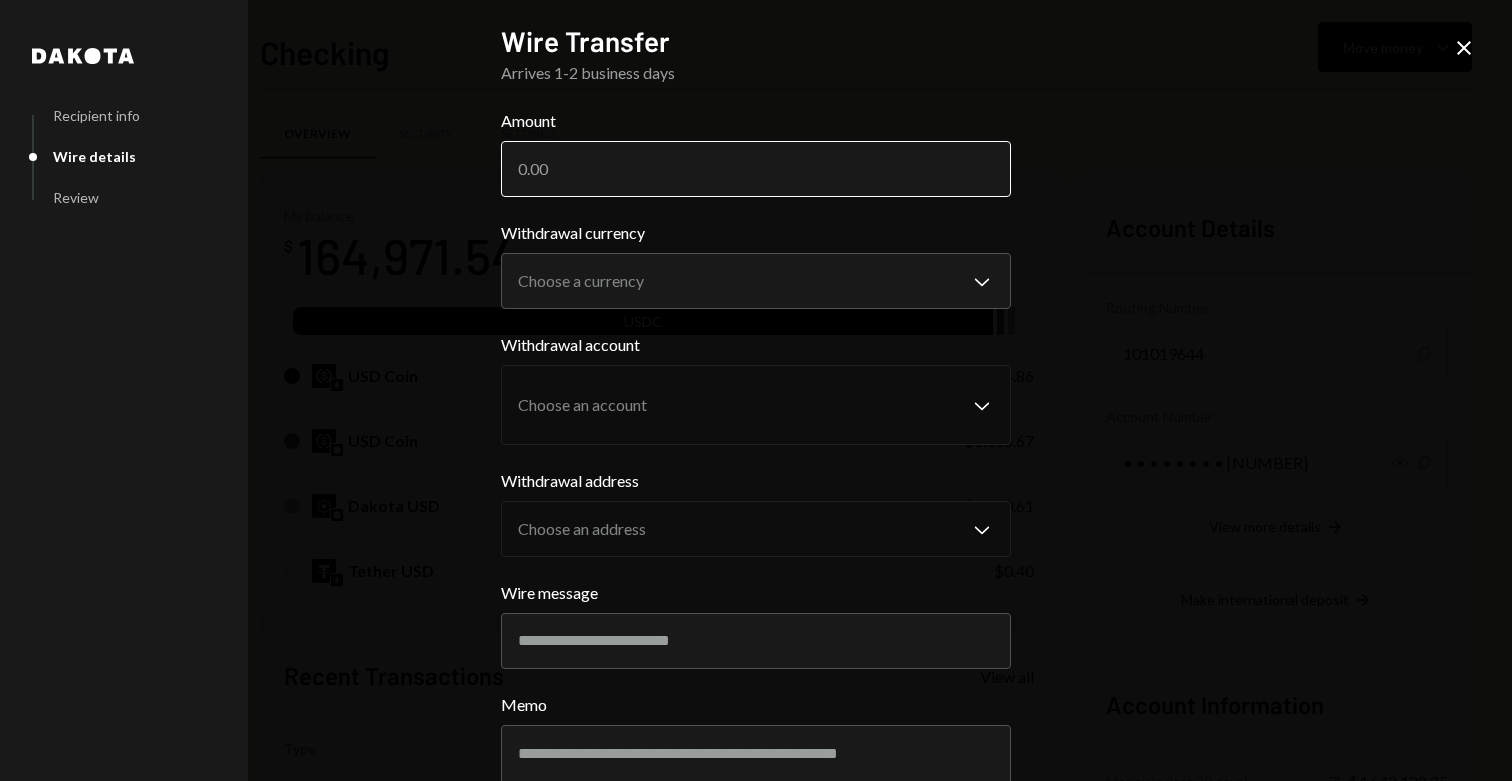 click on "Amount" at bounding box center (756, 169) 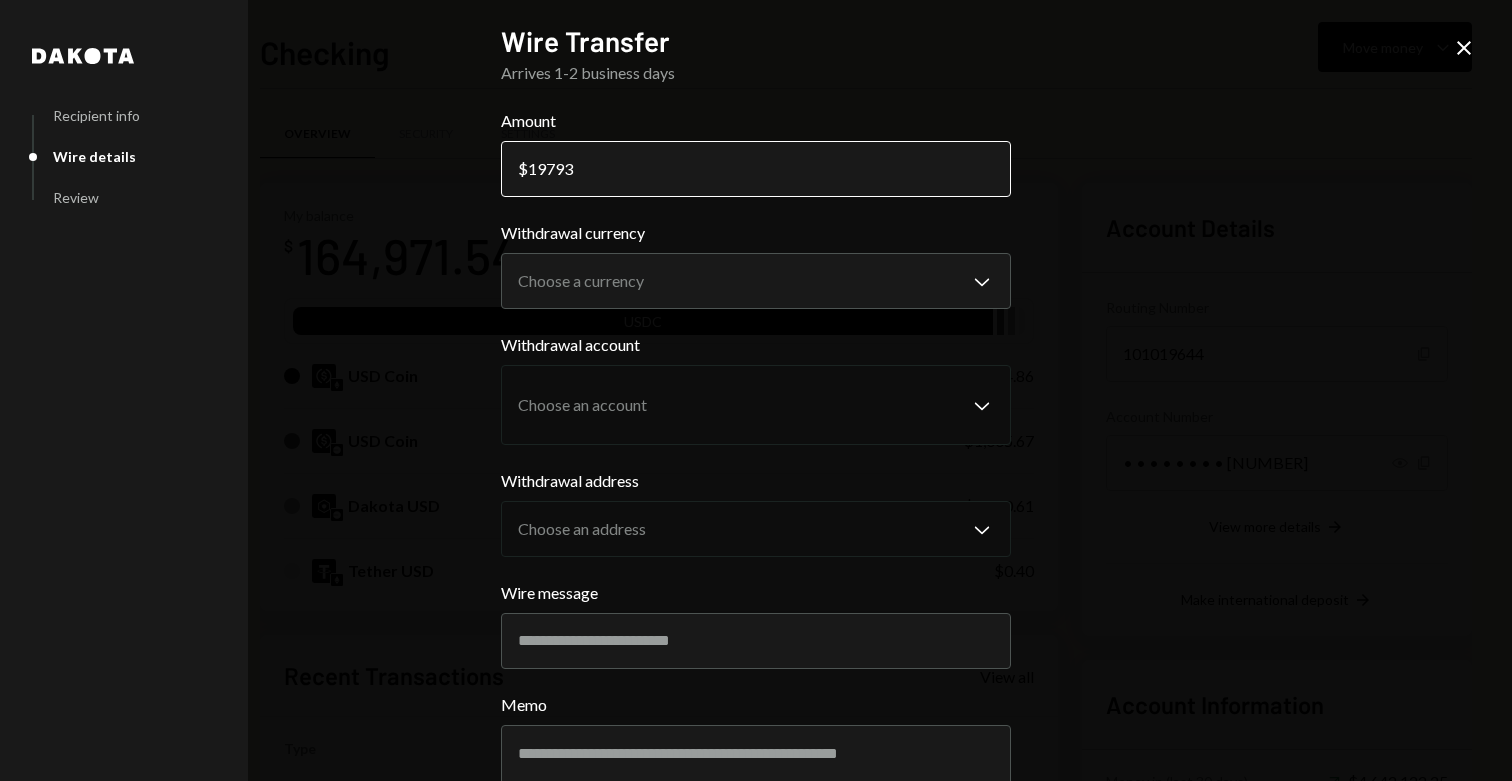type on "19793" 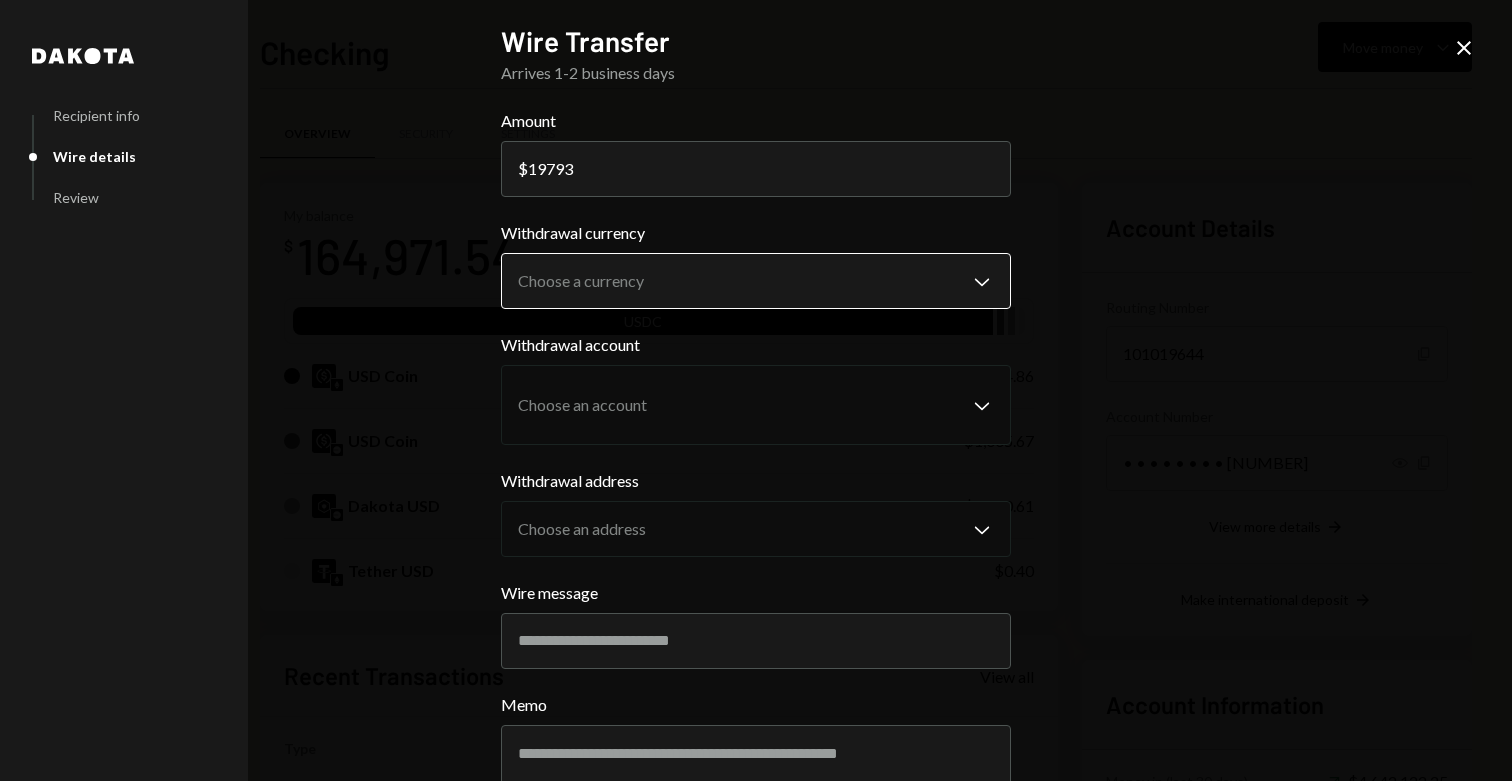 click on "/dashboard [FIRST] Home Home Inbox Inbox Activities Transactions Accounts Accounts Caret Down Checking [CURRENCY] [AMOUNT] Treasury [CURRENCY] [AMOUNT] Savings [CURRENCY] [AMOUNT] Cards [CURRENCY] [AMOUNT] Dollar Rewards User Recipients Team Team Checking Move money Caret Down Overview Security Settings My balance [CURRENCY] [AMOUNT] USDC USD Coin [CURRENCY] [AMOUNT] USD Coin [CURRENCY] [AMOUNT] Tether USD [CURRENCY] [AMOUNT] Dakota USD [CURRENCY] [AMOUNT] Recent Transactions View all Type Initiated By Initiated At Status Deposit [NUMBER] USDC [ADDRESS] Copy [DATE] [TIME] Completed Bank Payment [CURRENCY] [AMOUNT] [FIRST] [LAST] [DATE] [TIME] Completed Deposit [NUMBER] USDC [ADDRESS] Copy [DATE] [TIME] Completed Stablecoin Conversion [CURRENCY] [AMOUNT] [FIRST] [LAST] [DATE] [TIME] Completed Bank Payment [CURRENCY] [AMOUNT] [FIRST] [LAST] Account Details Routing Number [NUMBER] Copy Account Number • • • • • • • • [NUMBER] Show Copy View more details Right Arrow Make international deposit Right Arrow Account Information Money in (last 30 days) Right Arrow" at bounding box center (756, 390) 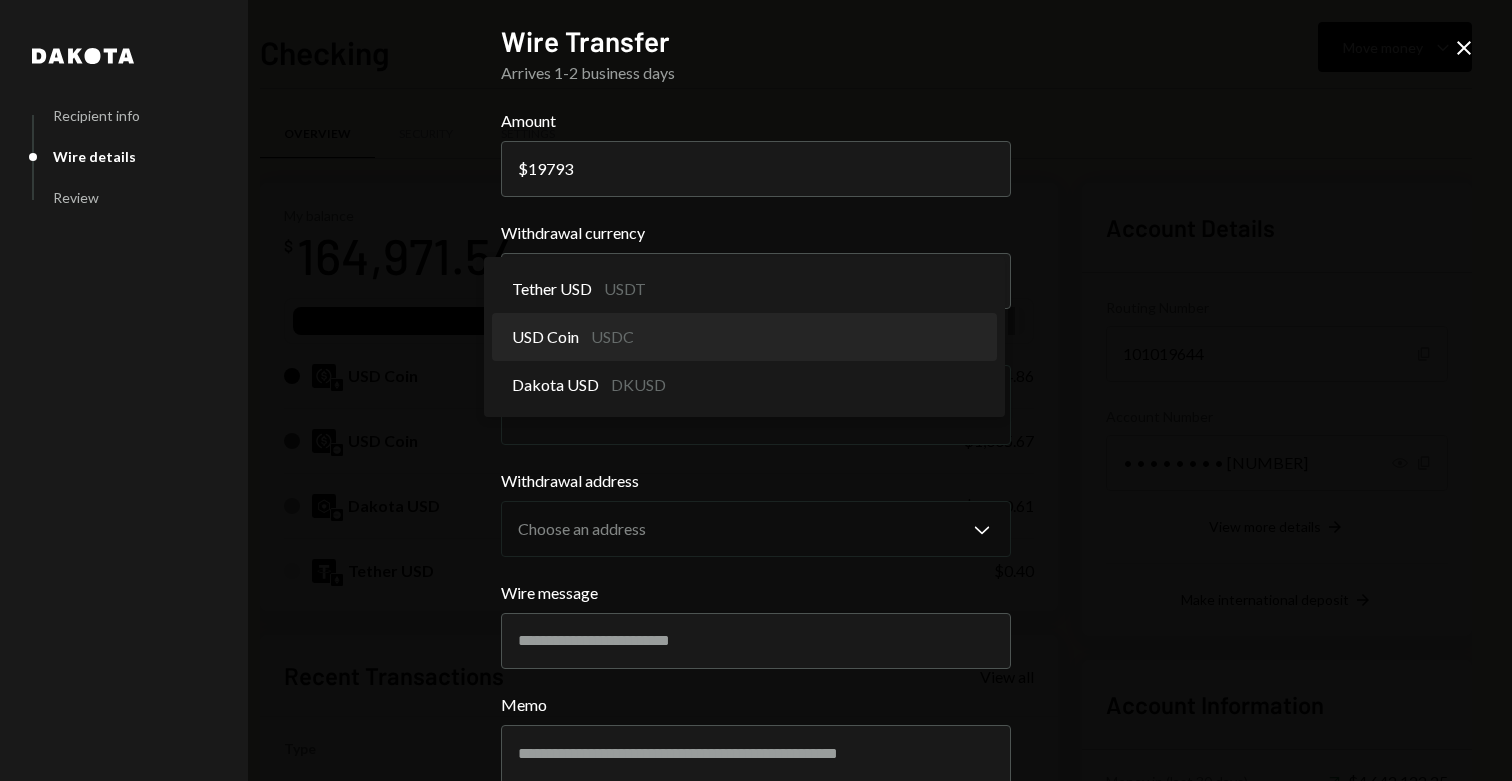 select on "****" 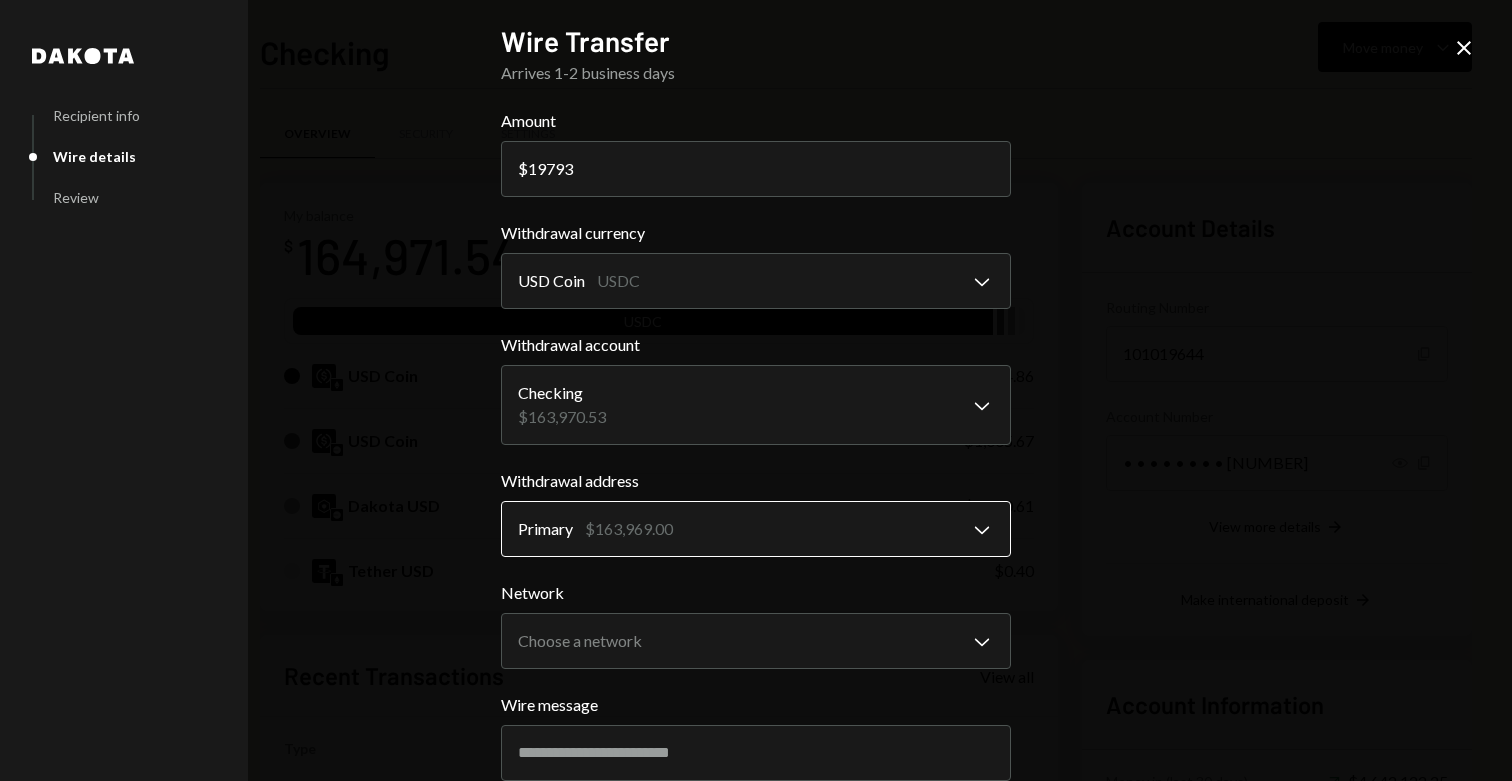 click on "/dashboard [FIRST] Home Home Inbox Inbox Activities Transactions Accounts Accounts Caret Down Checking [CURRENCY] [AMOUNT] Treasury [CURRENCY] [AMOUNT] Savings [CURRENCY] [AMOUNT] Cards [CURRENCY] [AMOUNT] Dollar Rewards User Recipients Team Team Checking Move money Caret Down Overview Security Settings My balance [CURRENCY] [AMOUNT] USDC USD Coin [CURRENCY] [AMOUNT] USD Coin [CURRENCY] [AMOUNT] Tether USD [CURRENCY] [AMOUNT] Dakota USD [CURRENCY] [AMOUNT] Recent Transactions View all Type Initiated By Initiated At Status Deposit [NUMBER] USDC [ADDRESS] Copy [DATE] [TIME] Completed Bank Payment [CURRENCY] [AMOUNT] [FIRST] [LAST] [DATE] [TIME] Completed Deposit [NUMBER] USDC [ADDRESS] Copy [DATE] [TIME] Completed Stablecoin Conversion [CURRENCY] [AMOUNT] [FIRST] [LAST] [DATE] [TIME] Completed Bank Payment [CURRENCY] [AMOUNT] [FIRST] [LAST] Account Details Routing Number [NUMBER] Copy Account Number • • • • • • • • [NUMBER] Show Copy View more details Right Arrow Make international deposit Right Arrow Account Information Money in (last 30 days) Right Arrow" at bounding box center (756, 390) 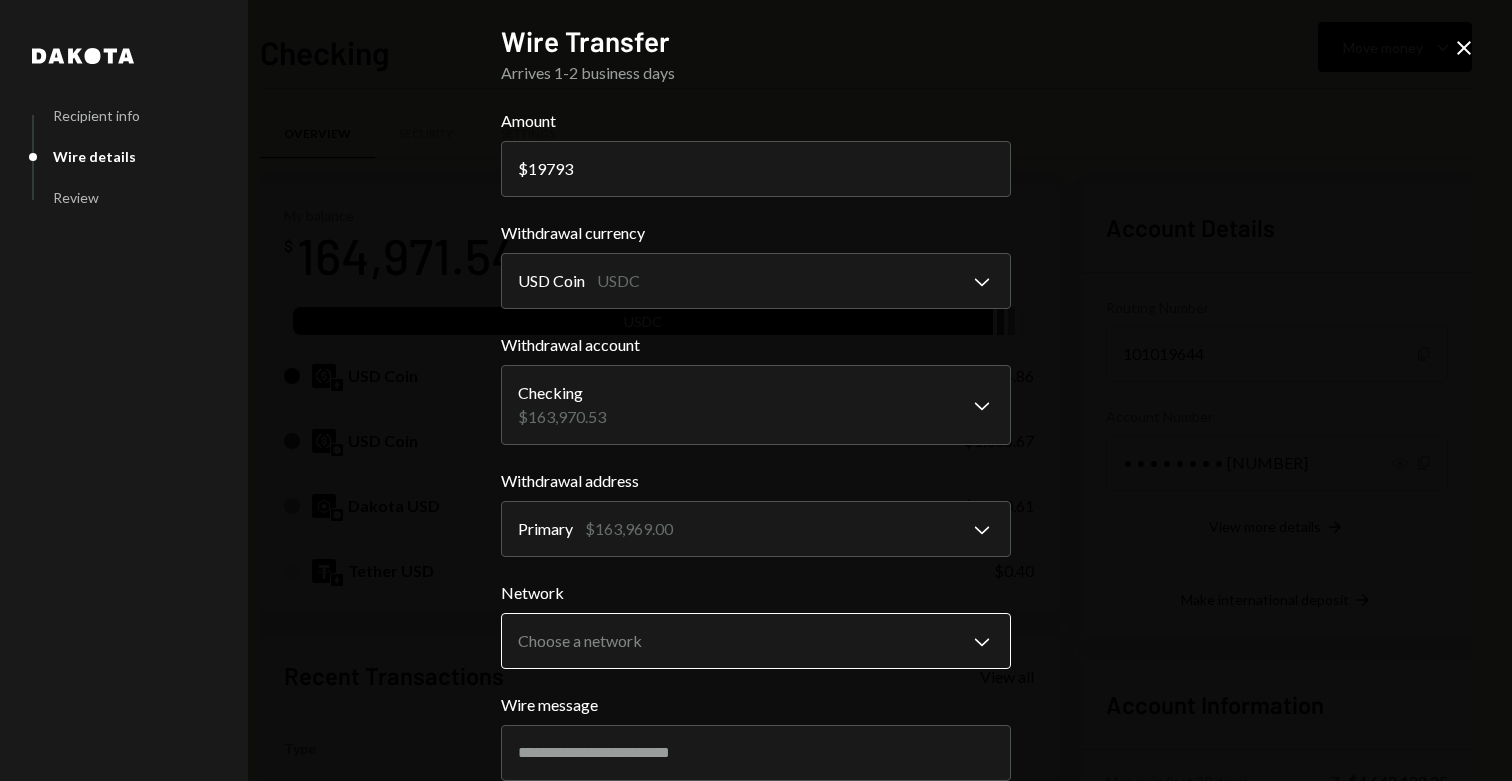 click on "/dashboard [FIRST] Home Home Inbox Inbox Activities Transactions Accounts Accounts Caret Down Checking [CURRENCY] [AMOUNT] Treasury [CURRENCY] [AMOUNT] Savings [CURRENCY] [AMOUNT] Cards [CURRENCY] [AMOUNT] Dollar Rewards User Recipients Team Team Checking Move money Caret Down Overview Security Settings My balance [CURRENCY] [AMOUNT] USDC USD Coin [CURRENCY] [AMOUNT] USD Coin [CURRENCY] [AMOUNT] Tether USD [CURRENCY] [AMOUNT] Dakota USD [CURRENCY] [AMOUNT] Recent Transactions View all Type Initiated By Initiated At Status Deposit [NUMBER] USDC [ADDRESS] Copy [DATE] [TIME] Completed Bank Payment [CURRENCY] [AMOUNT] [FIRST] [LAST] [DATE] [TIME] Completed Deposit [NUMBER] USDC [ADDRESS] Copy [DATE] [TIME] Completed Stablecoin Conversion [CURRENCY] [AMOUNT] [FIRST] [LAST] [DATE] [TIME] Completed Bank Payment [CURRENCY] [AMOUNT] [FIRST] [LAST] Account Details Routing Number [NUMBER] Copy Account Number • • • • • • • • [NUMBER] Show Copy View more details Right Arrow Make international deposit Right Arrow Account Information Money in (last 30 days) Right Arrow" at bounding box center (756, 390) 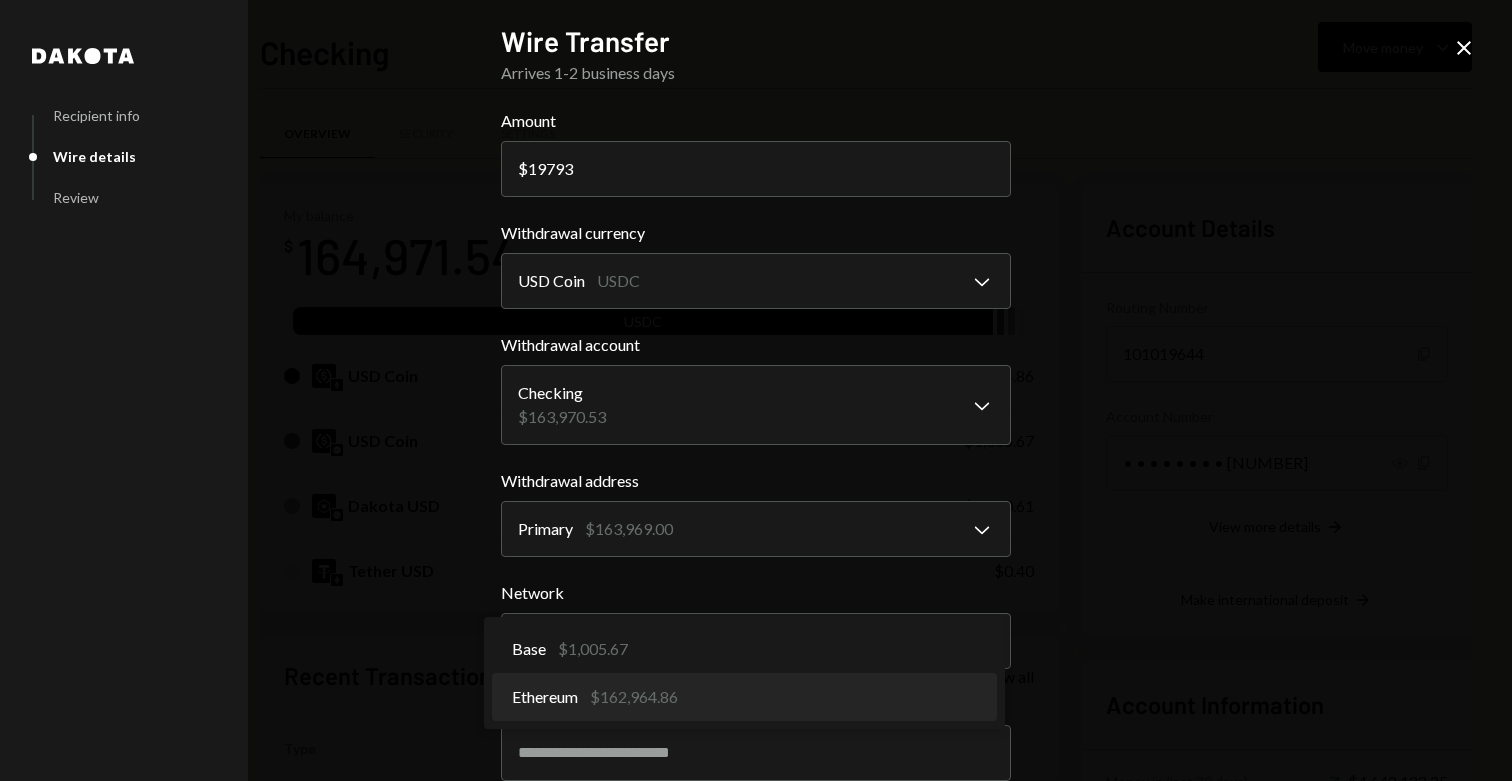 select on "**********" 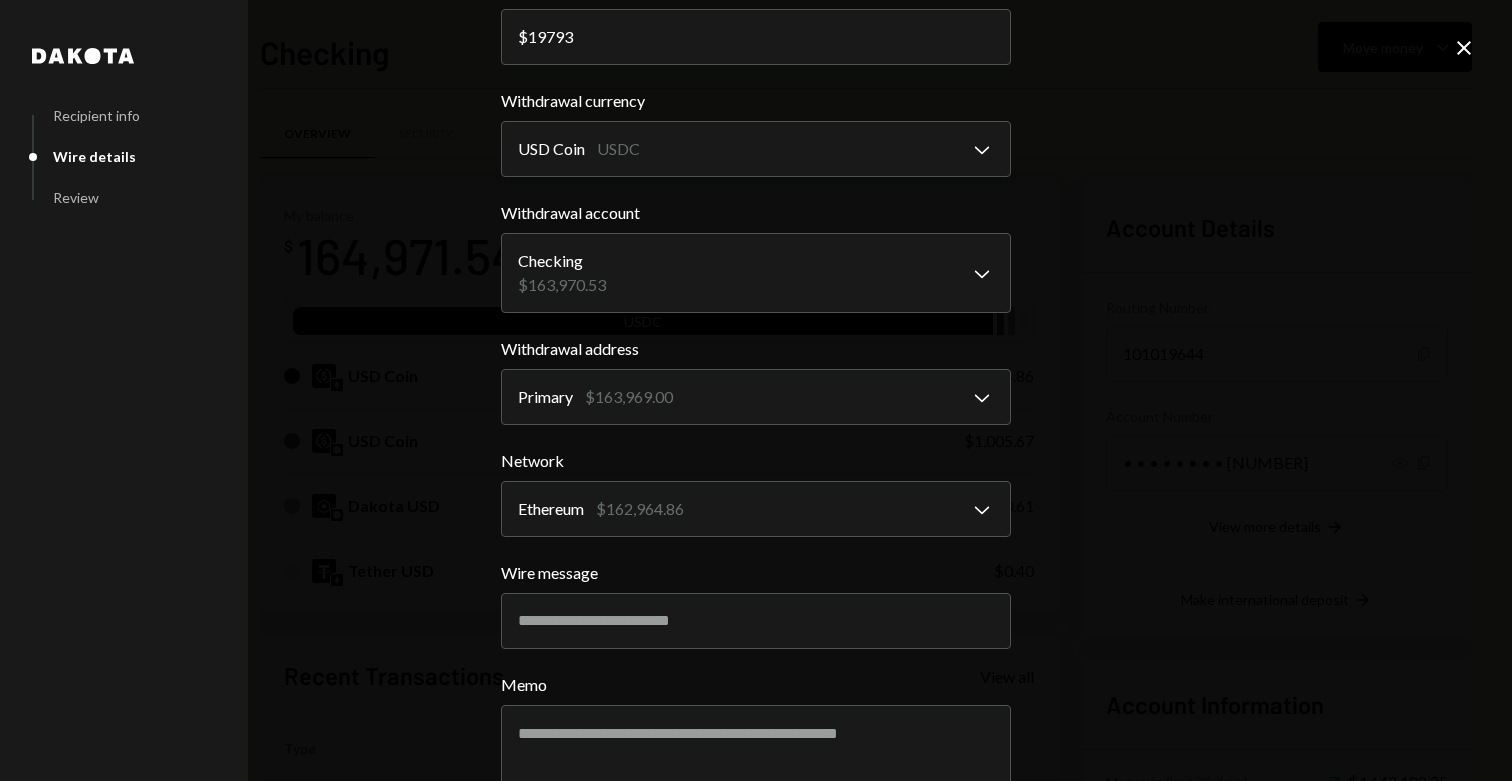 scroll, scrollTop: 238, scrollLeft: 0, axis: vertical 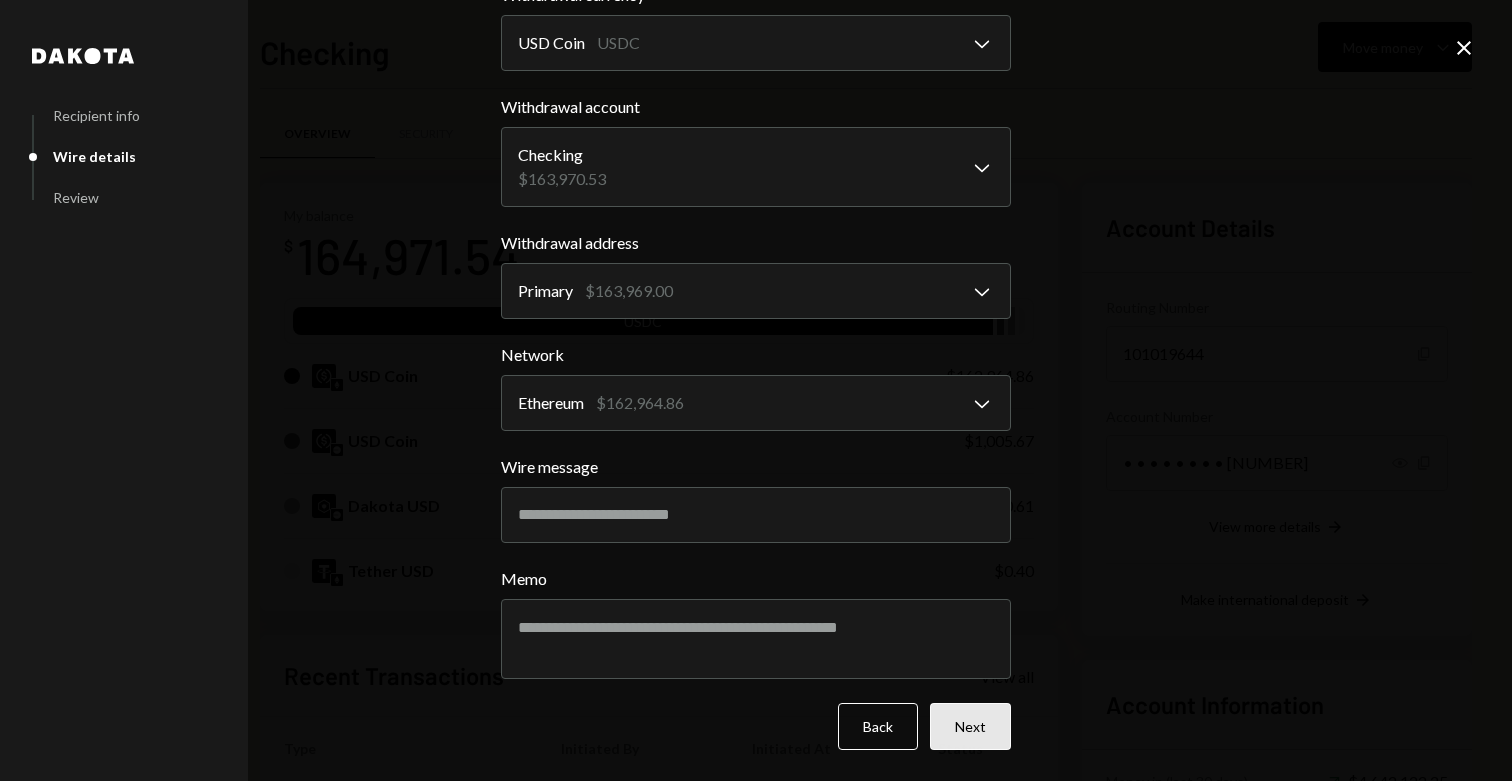 click on "Next" at bounding box center (970, 726) 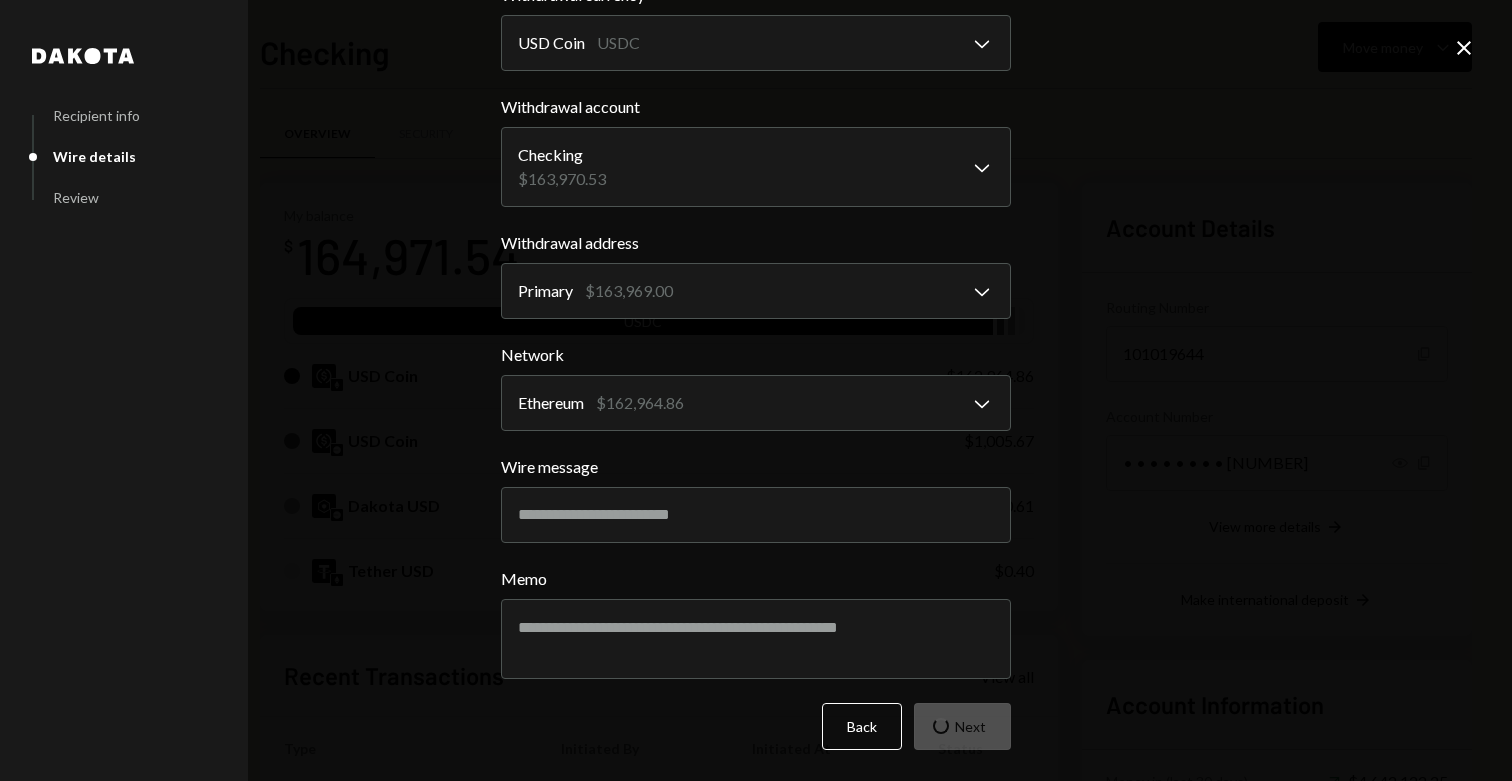 scroll, scrollTop: 0, scrollLeft: 0, axis: both 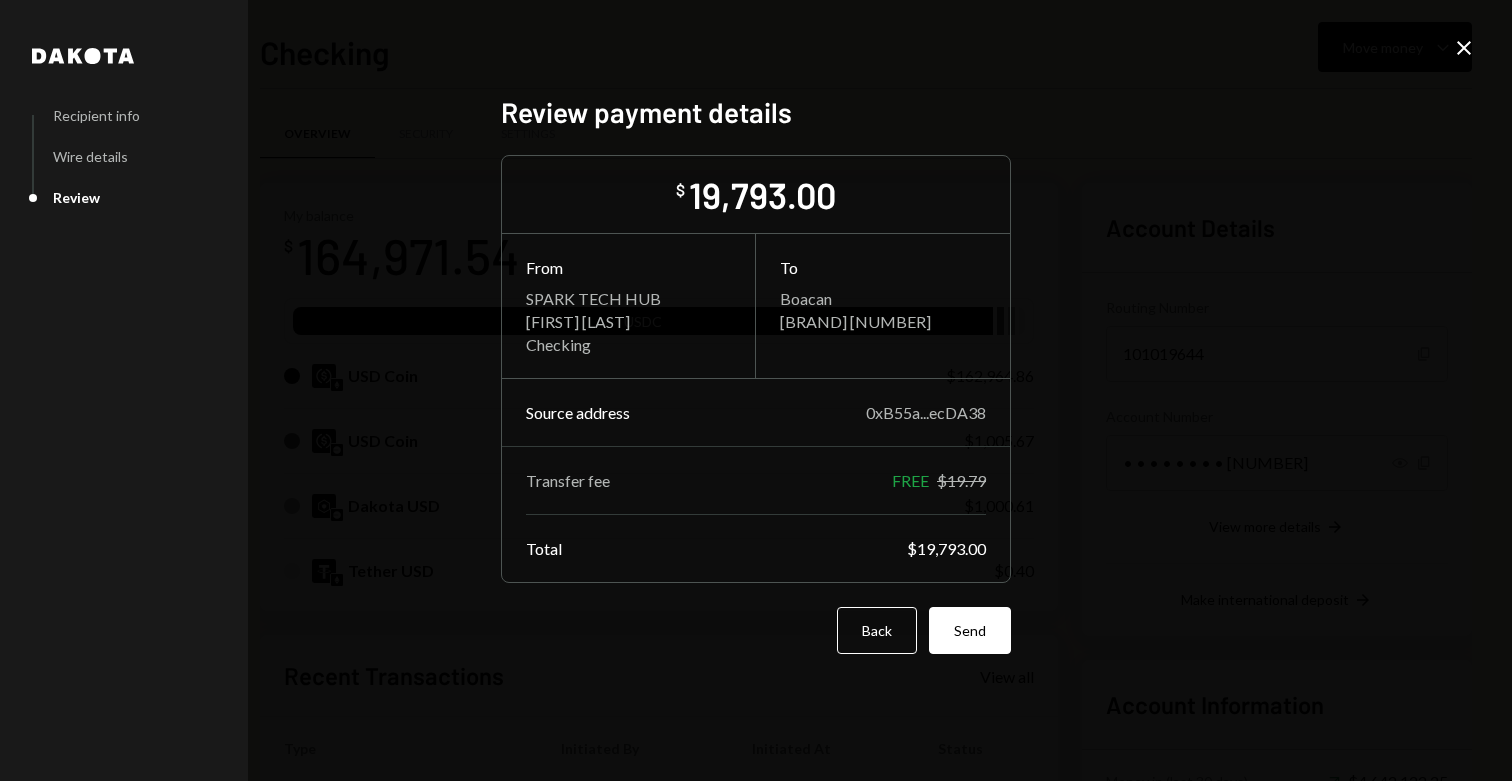click on "Send" at bounding box center [970, 630] 